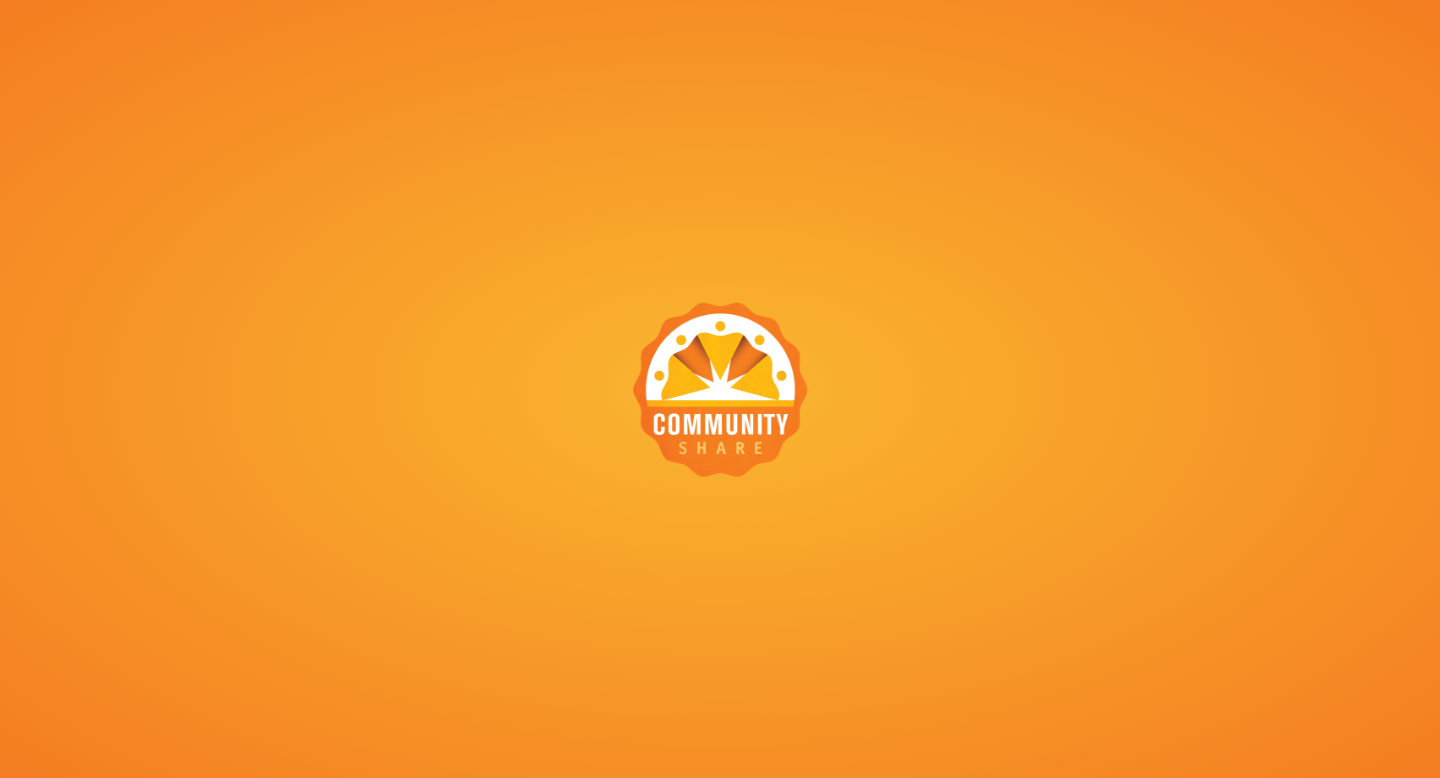 scroll, scrollTop: 0, scrollLeft: 0, axis: both 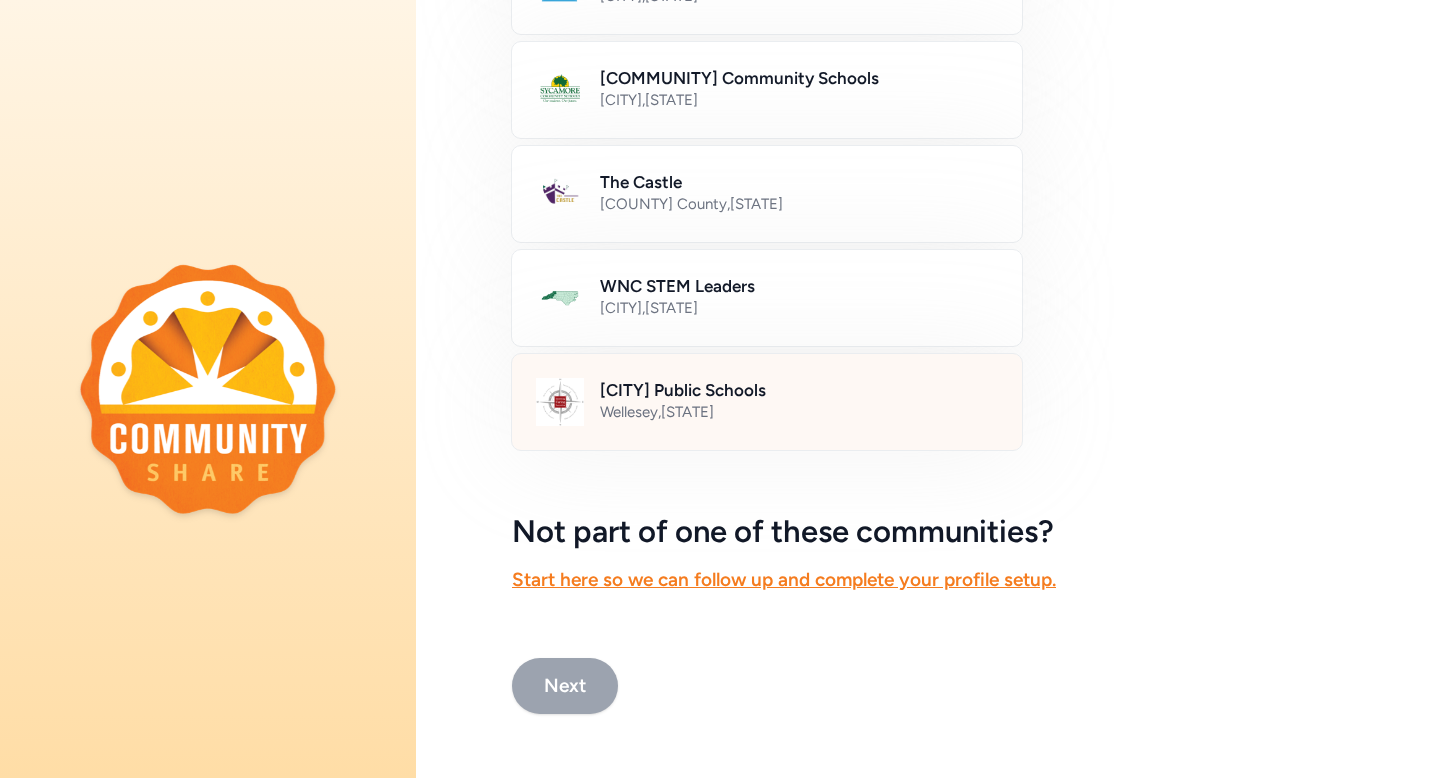 click on "Wellesley Public Schools" at bounding box center (799, 390) 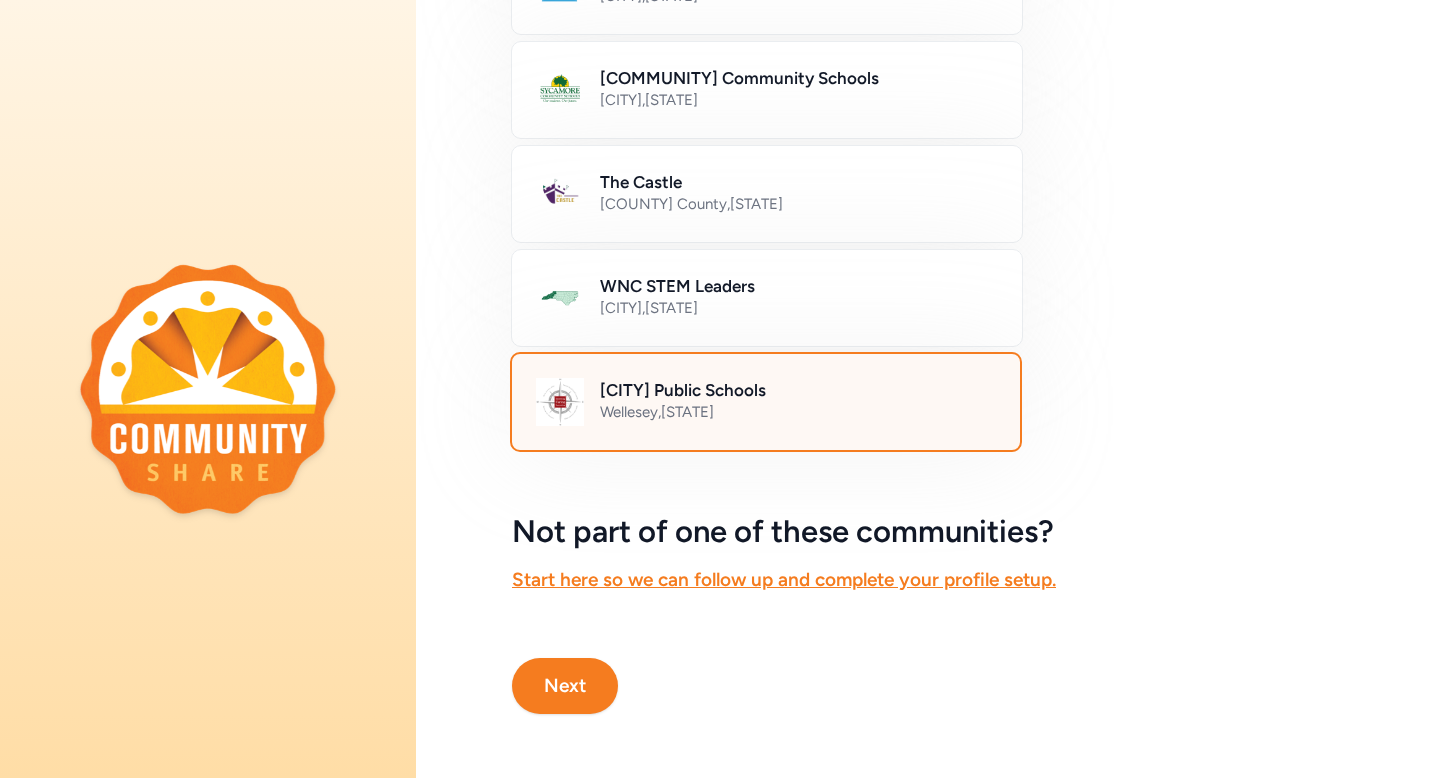 click on "Wellesley Public Schools" at bounding box center [798, 390] 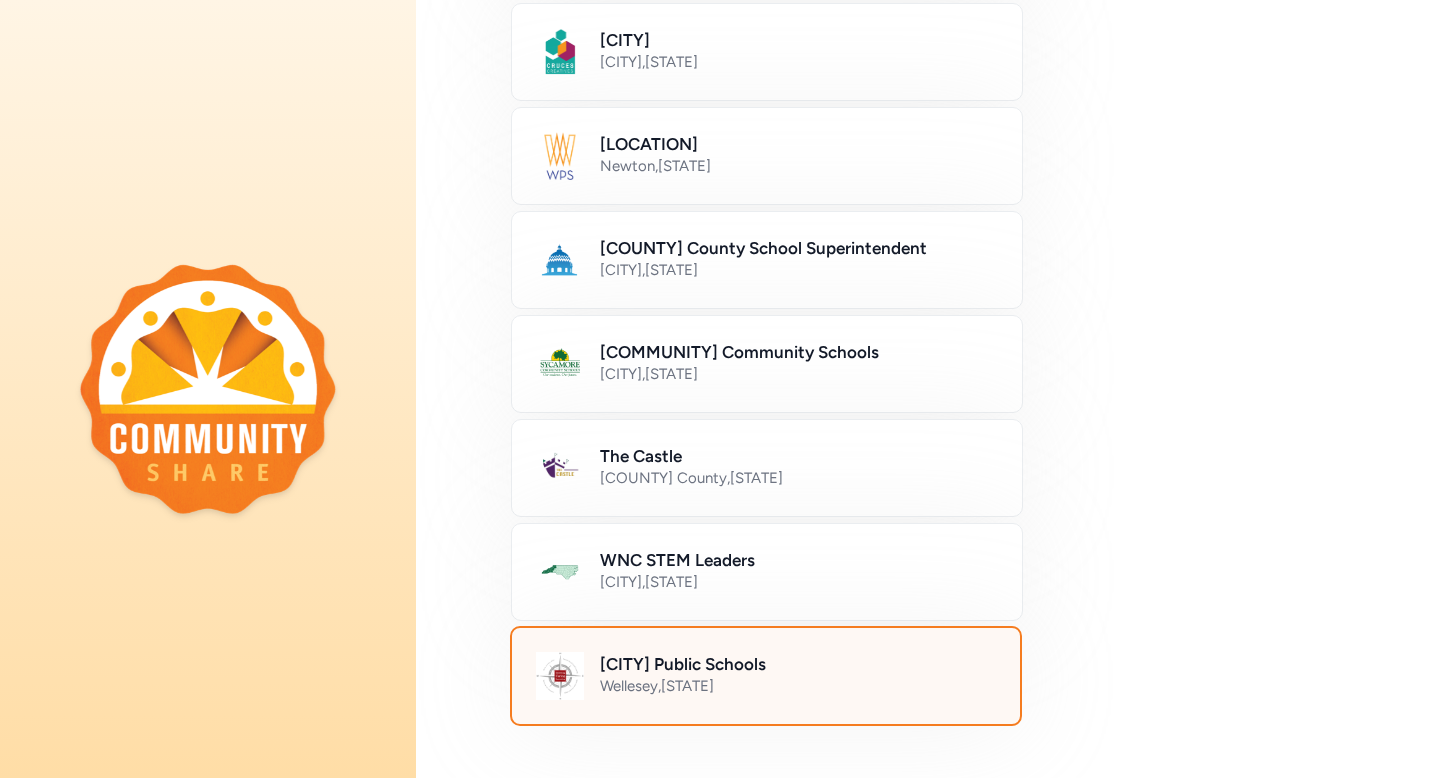scroll, scrollTop: 831, scrollLeft: 0, axis: vertical 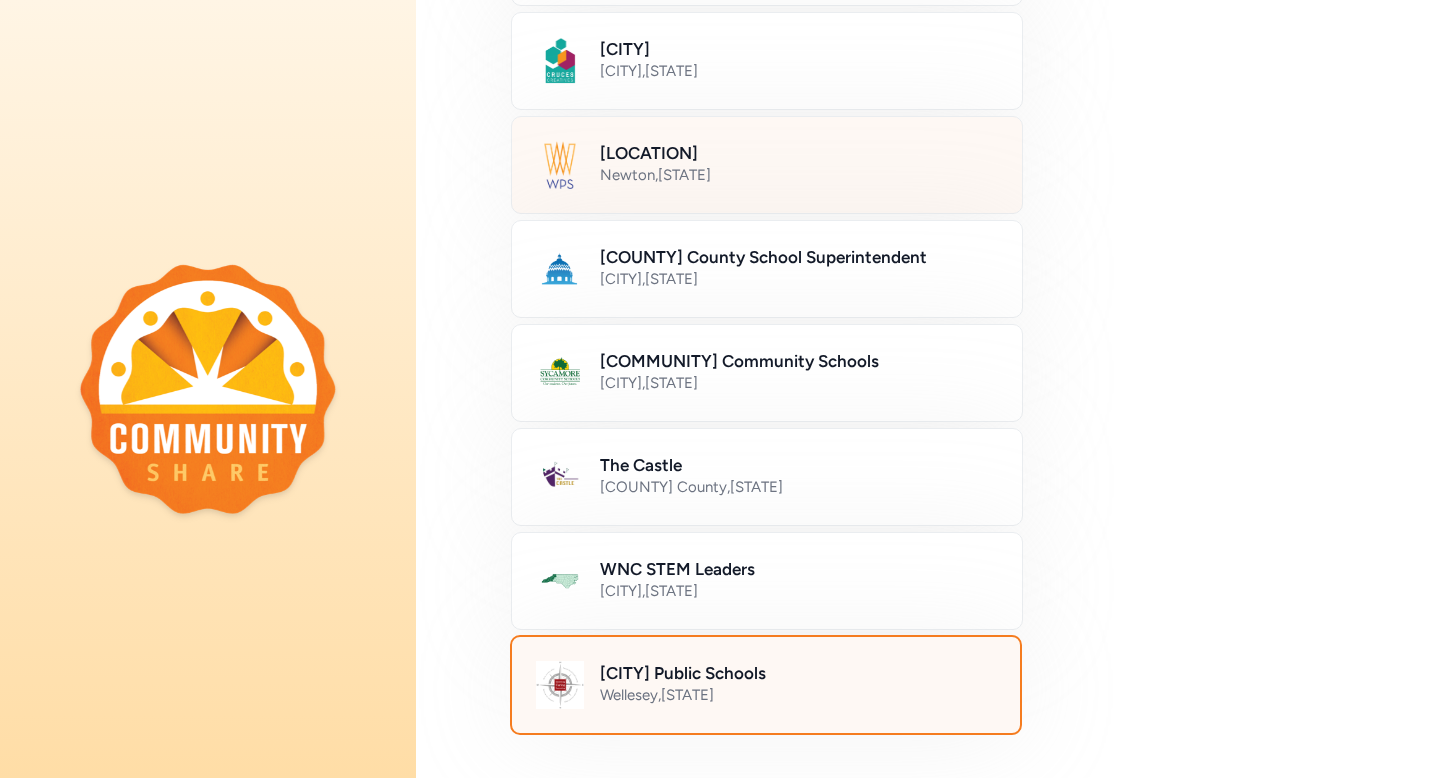 click on "Newton ,  MA" at bounding box center (799, 175) 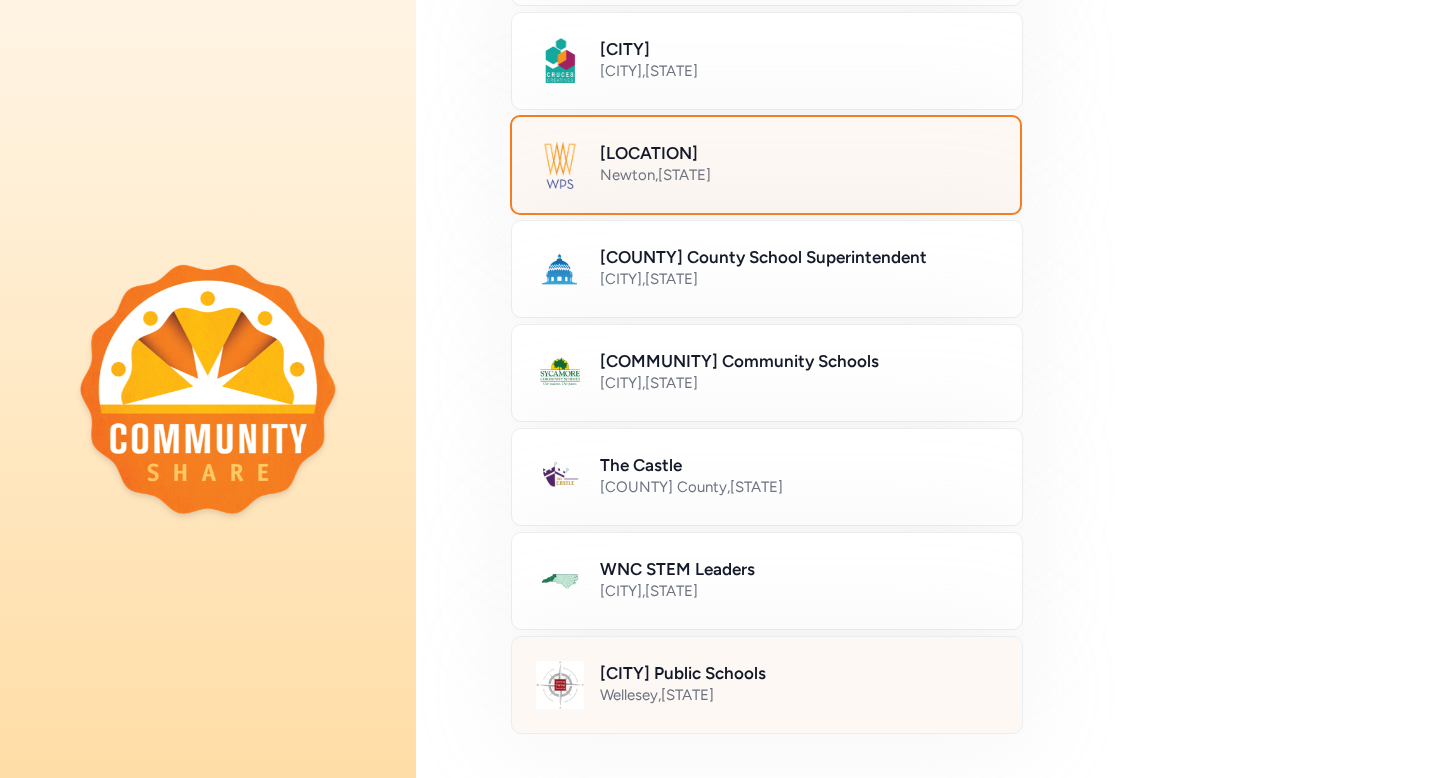 click on "Wellesley Public Schools" at bounding box center (799, 673) 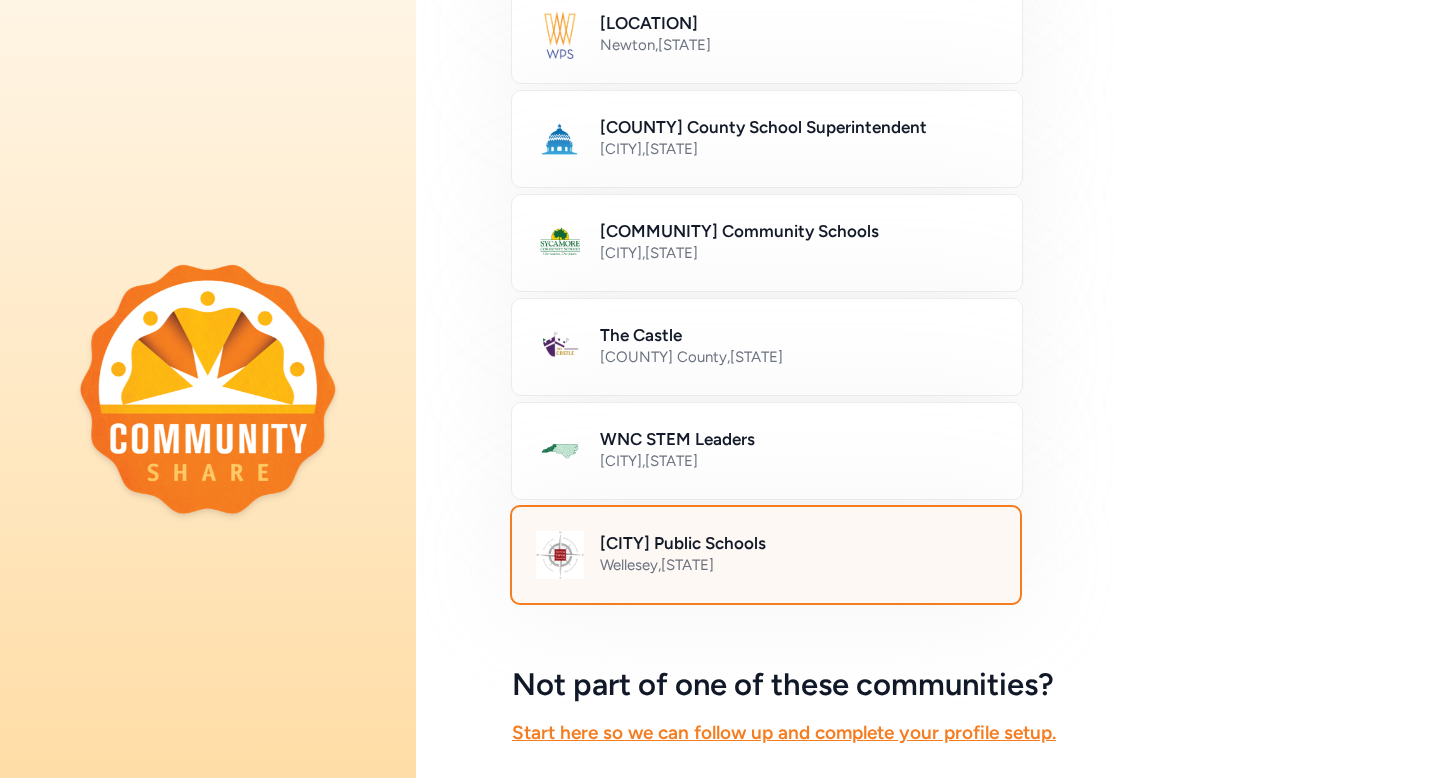 scroll, scrollTop: 1114, scrollLeft: 0, axis: vertical 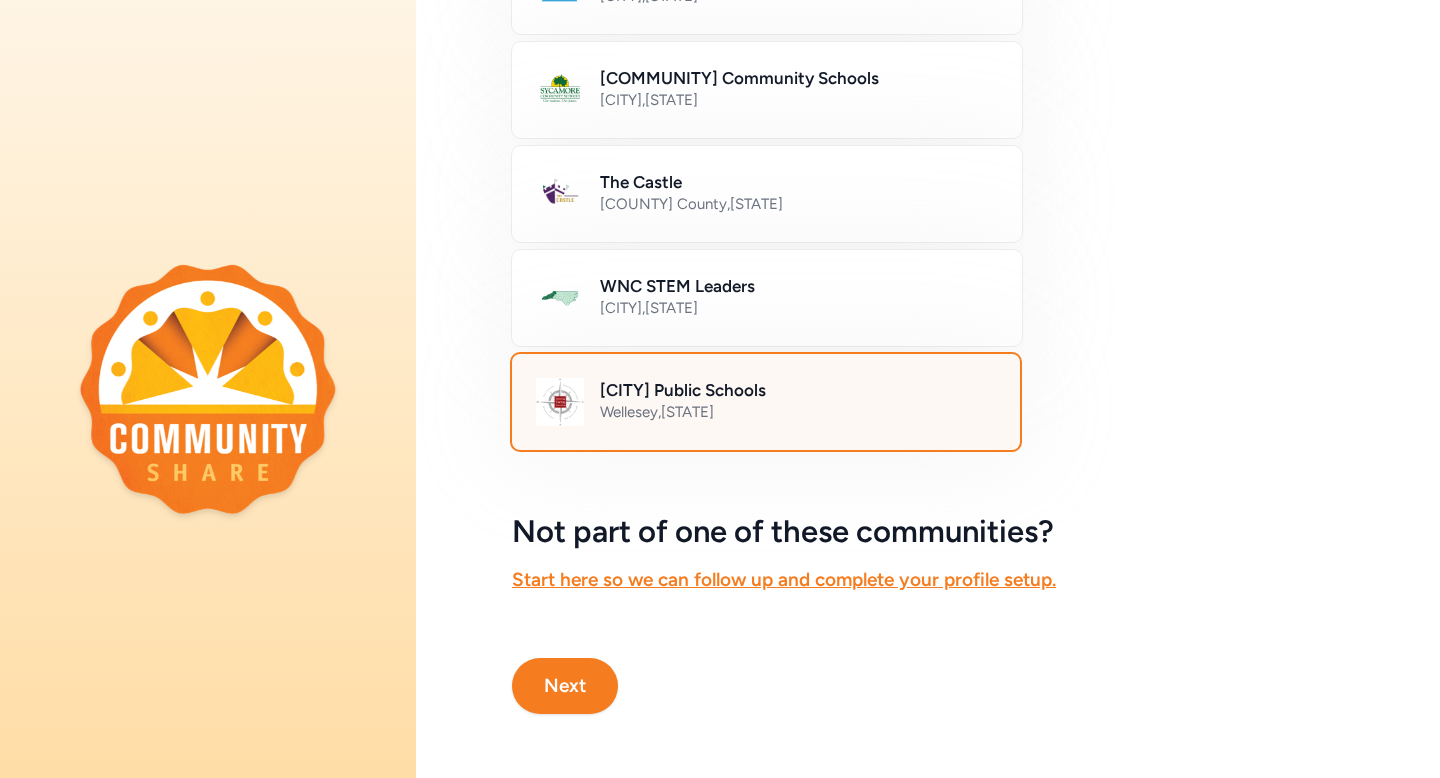 click on "Next" at bounding box center [928, 654] 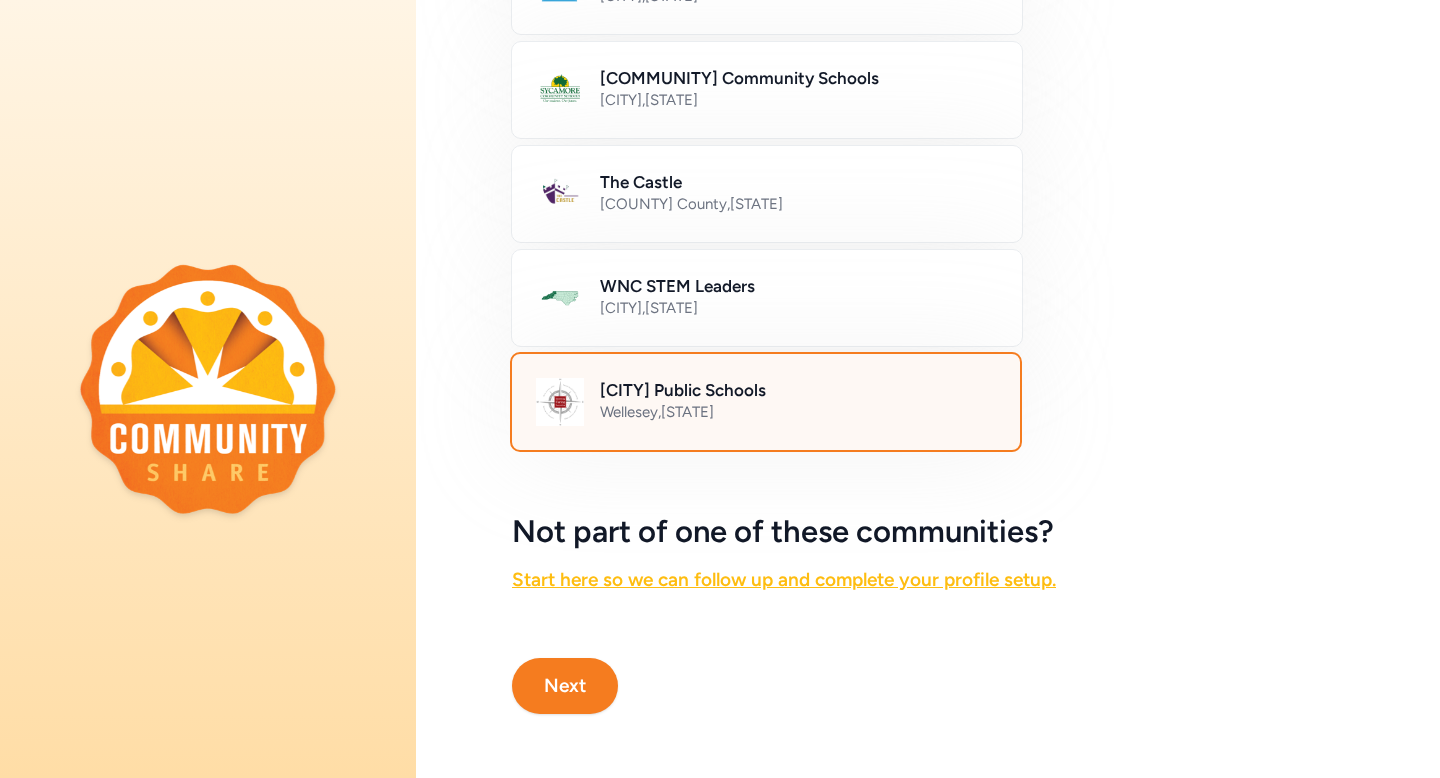click on "Start here so we can follow up and complete your profile setup." at bounding box center (784, 579) 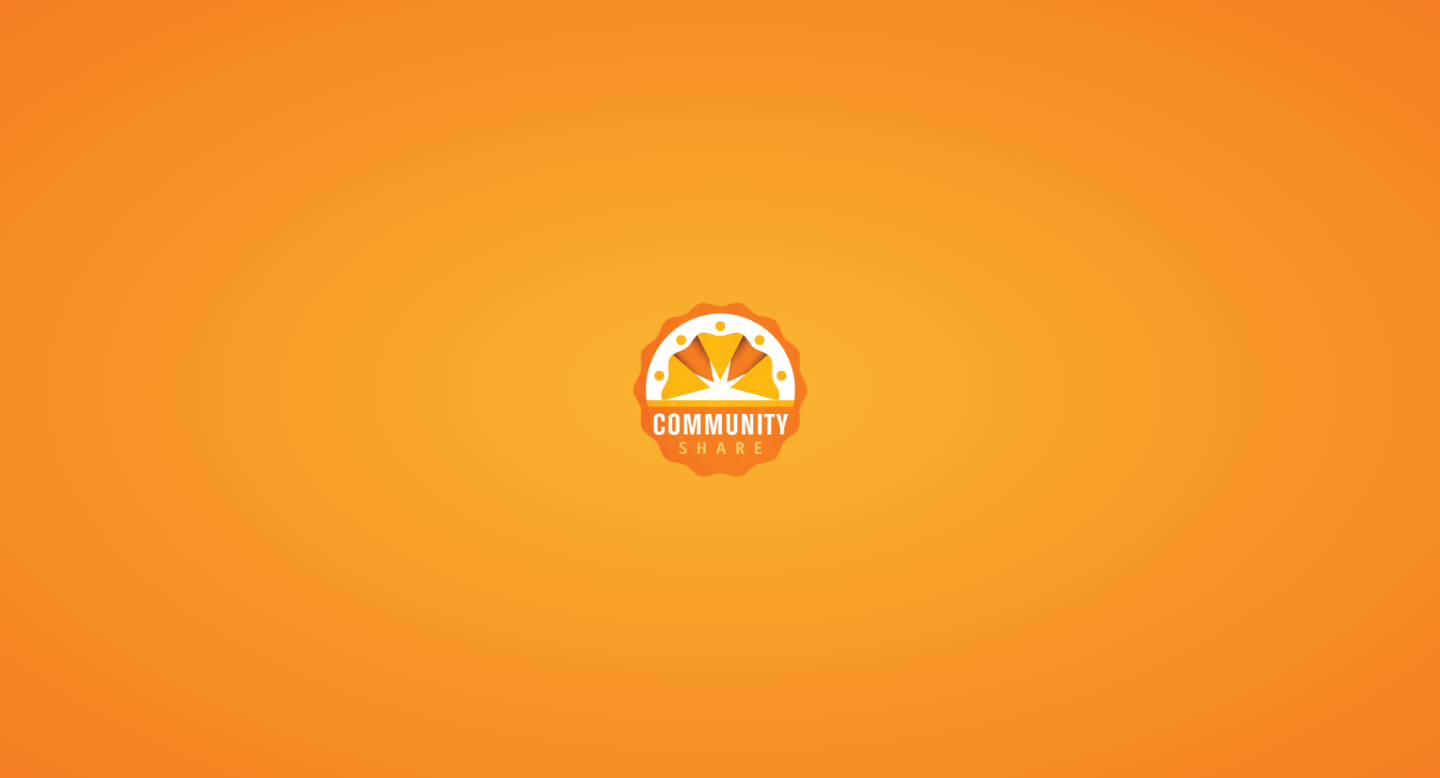 scroll, scrollTop: 0, scrollLeft: 0, axis: both 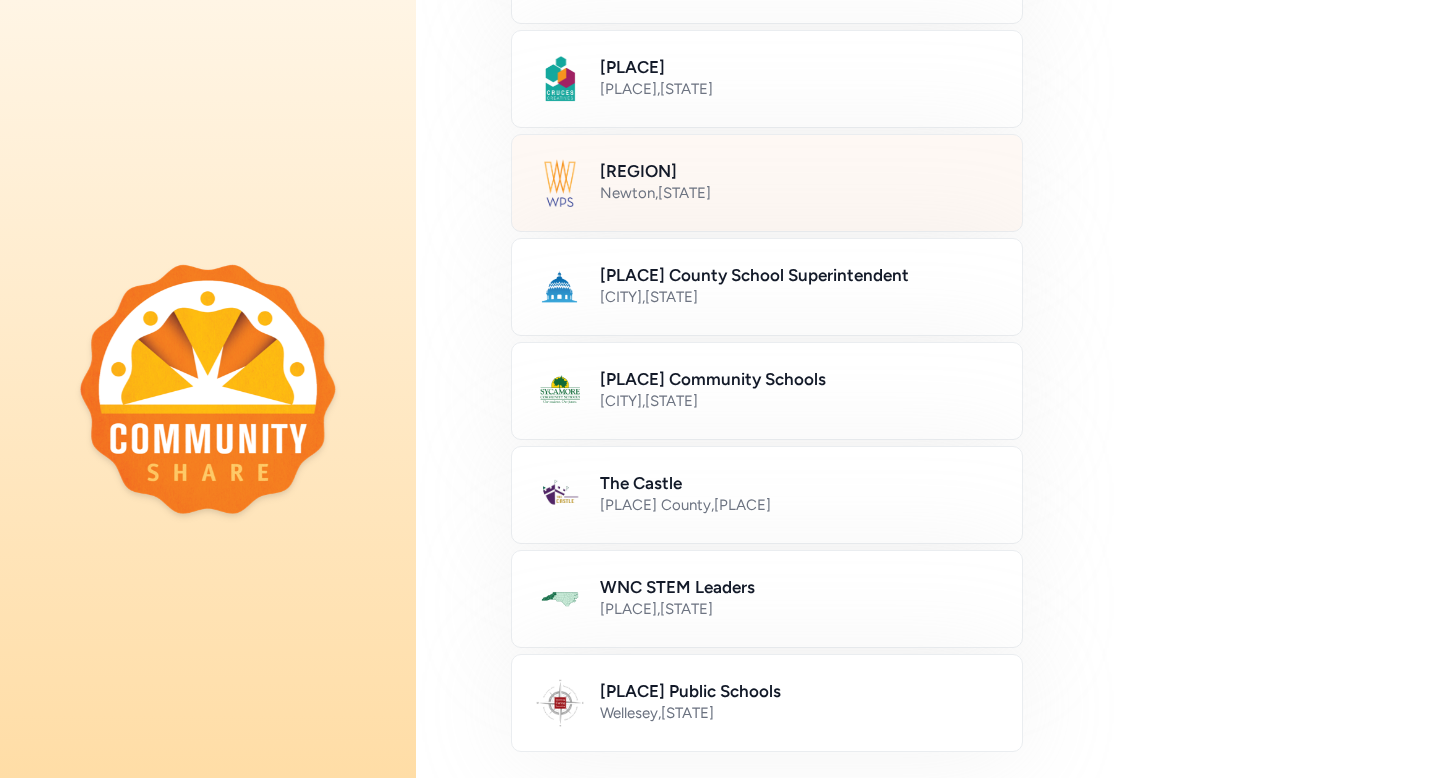 click on "[PLACE] , [STATE]" at bounding box center [799, 193] 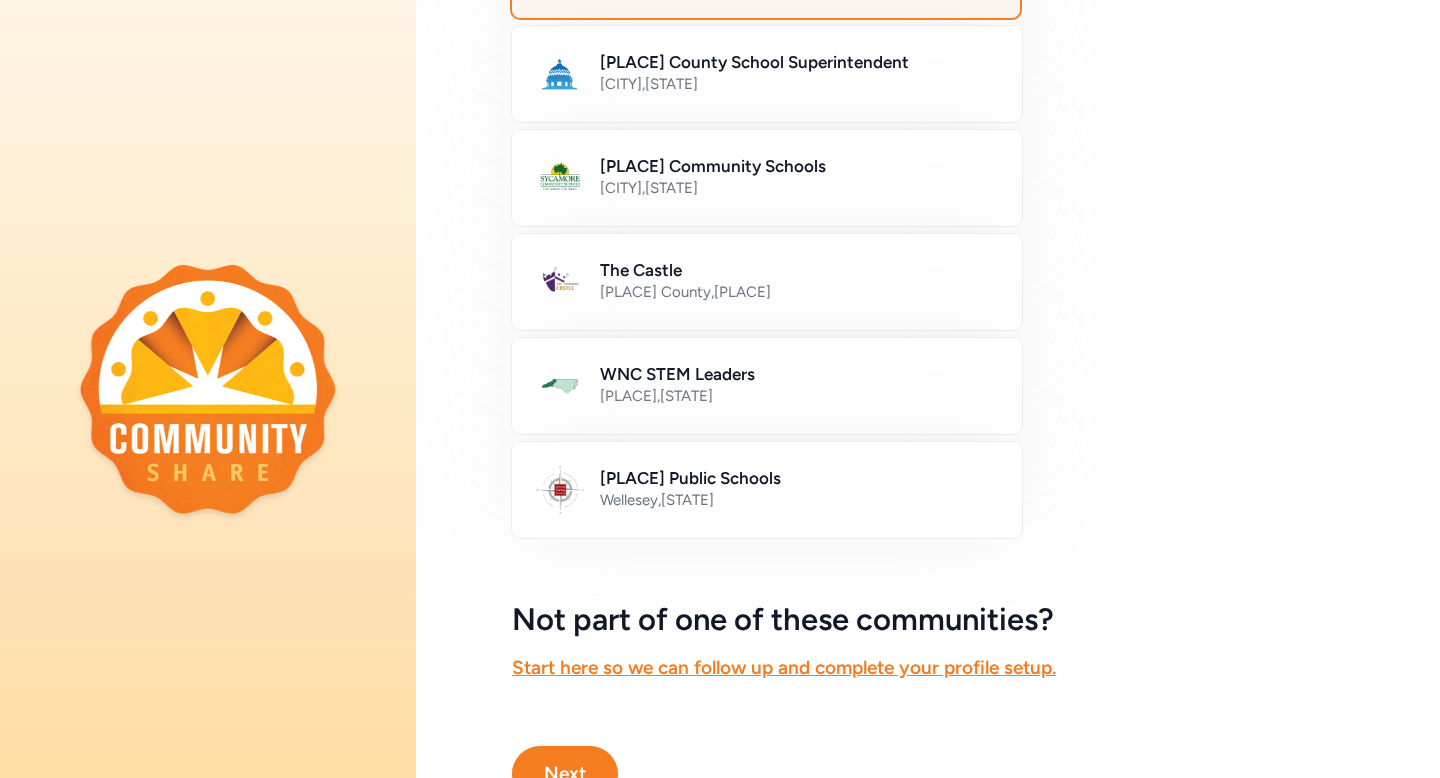 scroll, scrollTop: 1114, scrollLeft: 0, axis: vertical 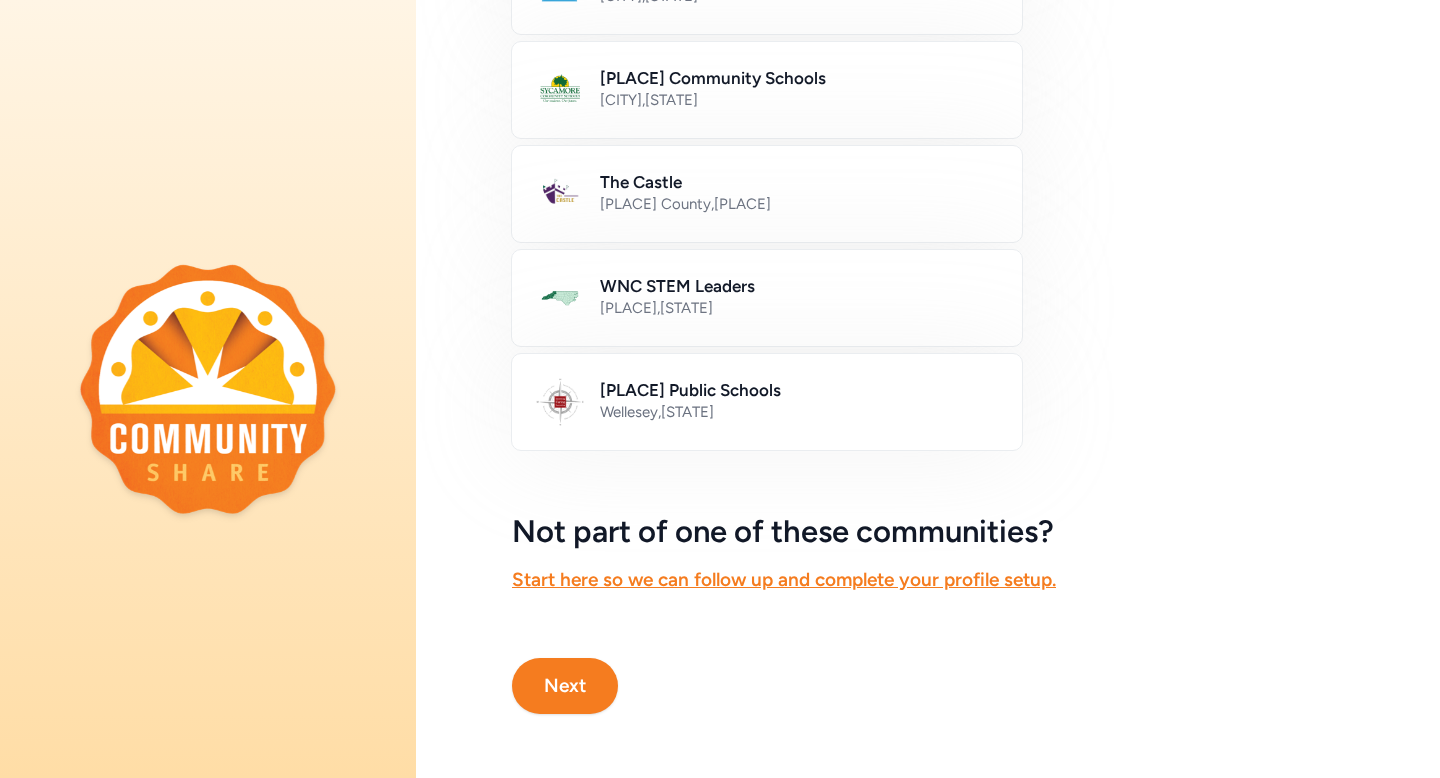 click on "Next" at bounding box center (565, 686) 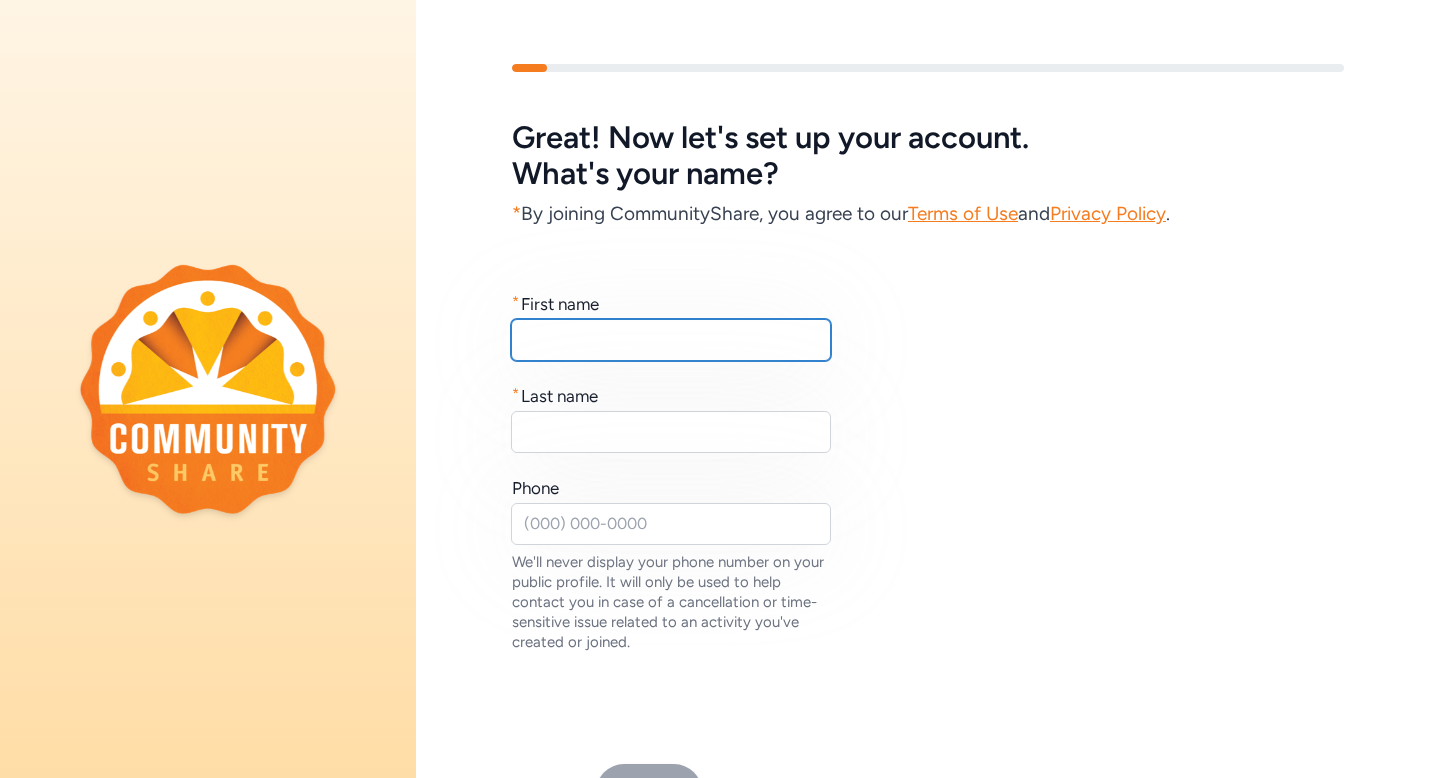 click at bounding box center [671, 340] 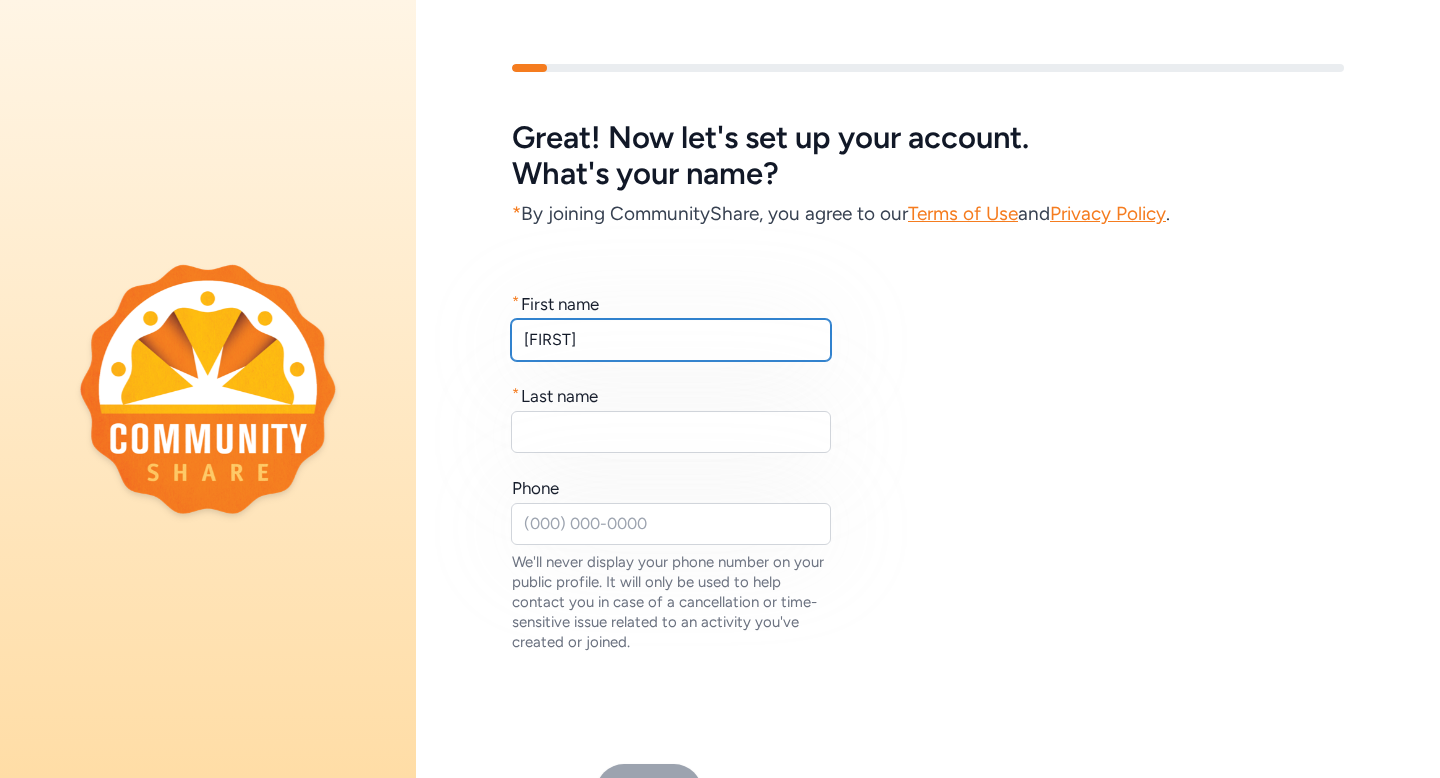 type on "[FIRST]" 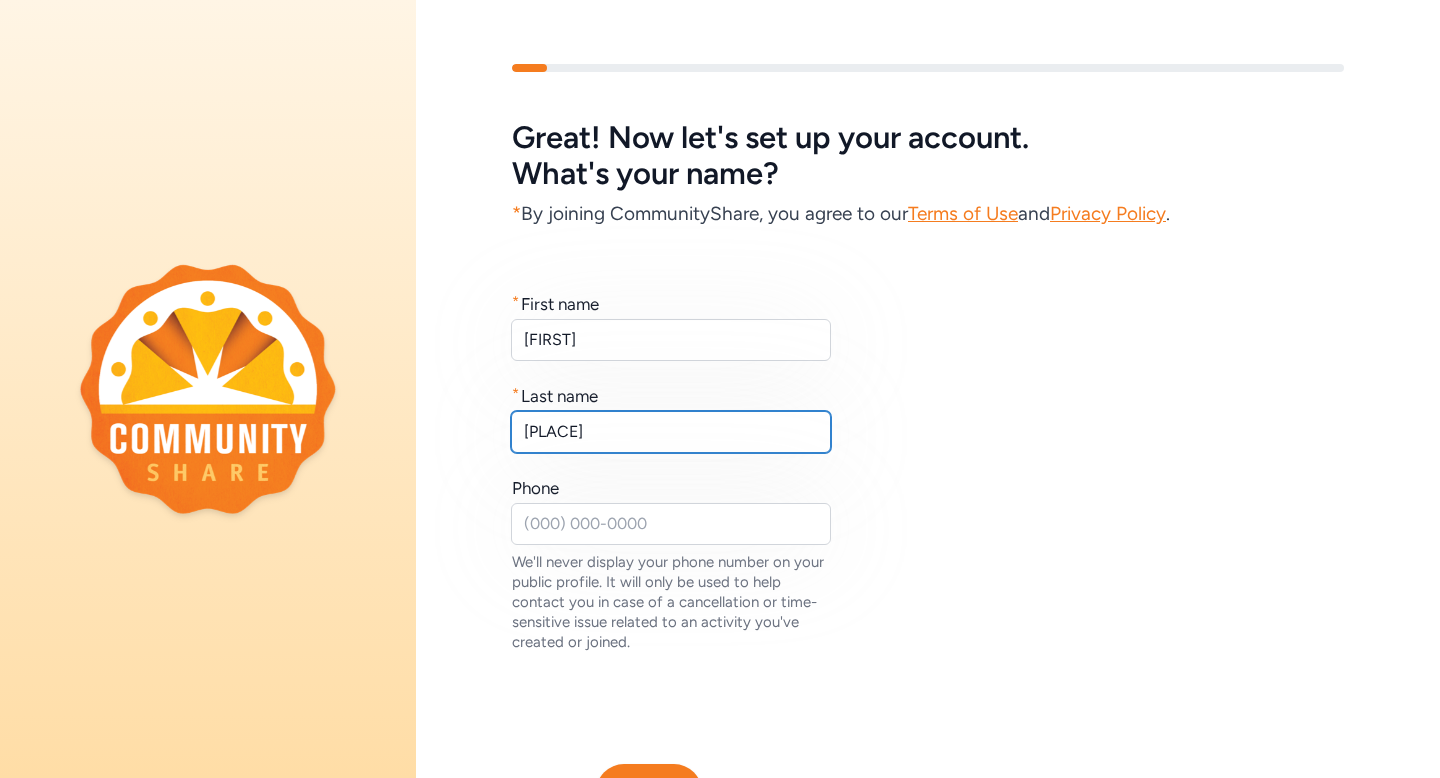 type on "[PLACE]" 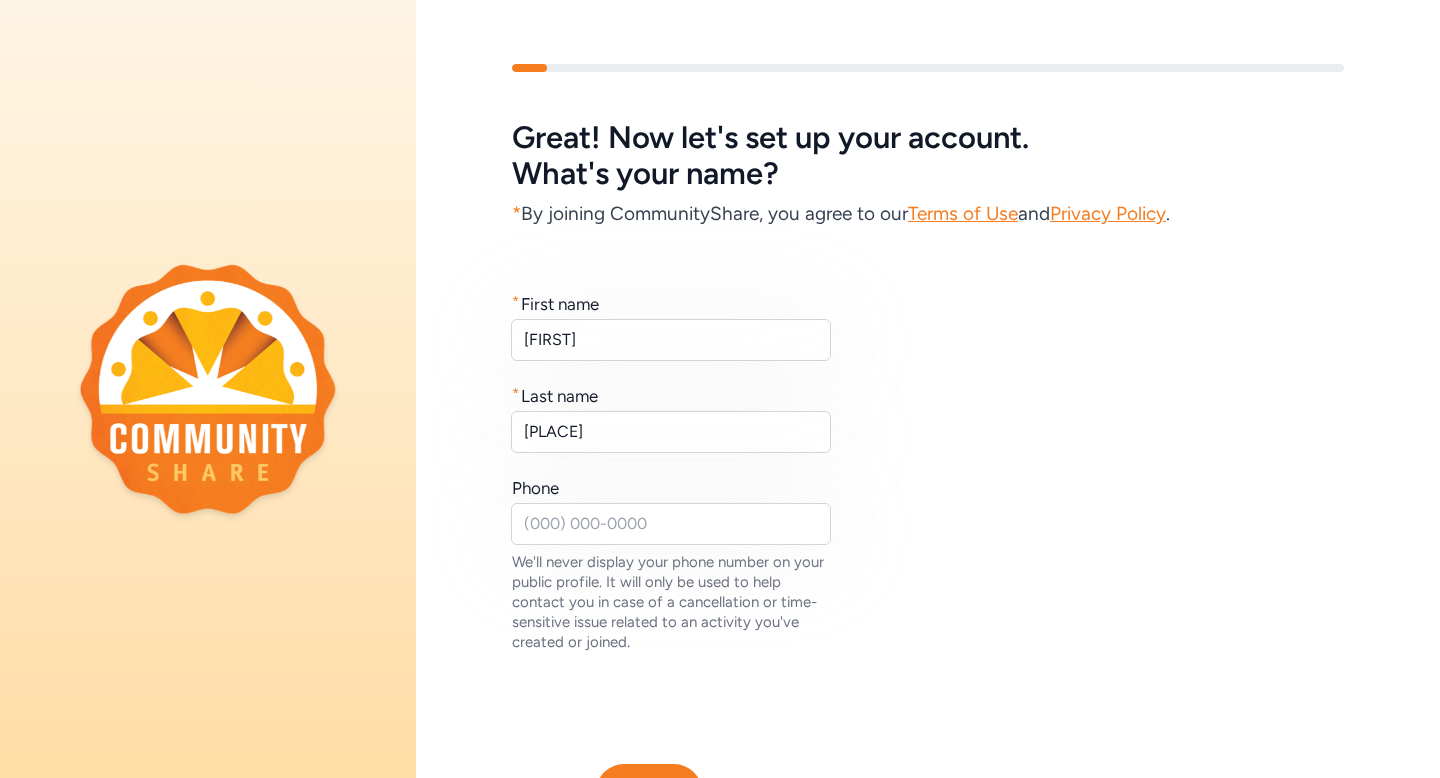 click on "Phone We'll never display your phone number on your public profile. It will only be used to help contact you in case of a cancellation or time-sensitive issue related to an activity you've created or joined." at bounding box center (672, 564) 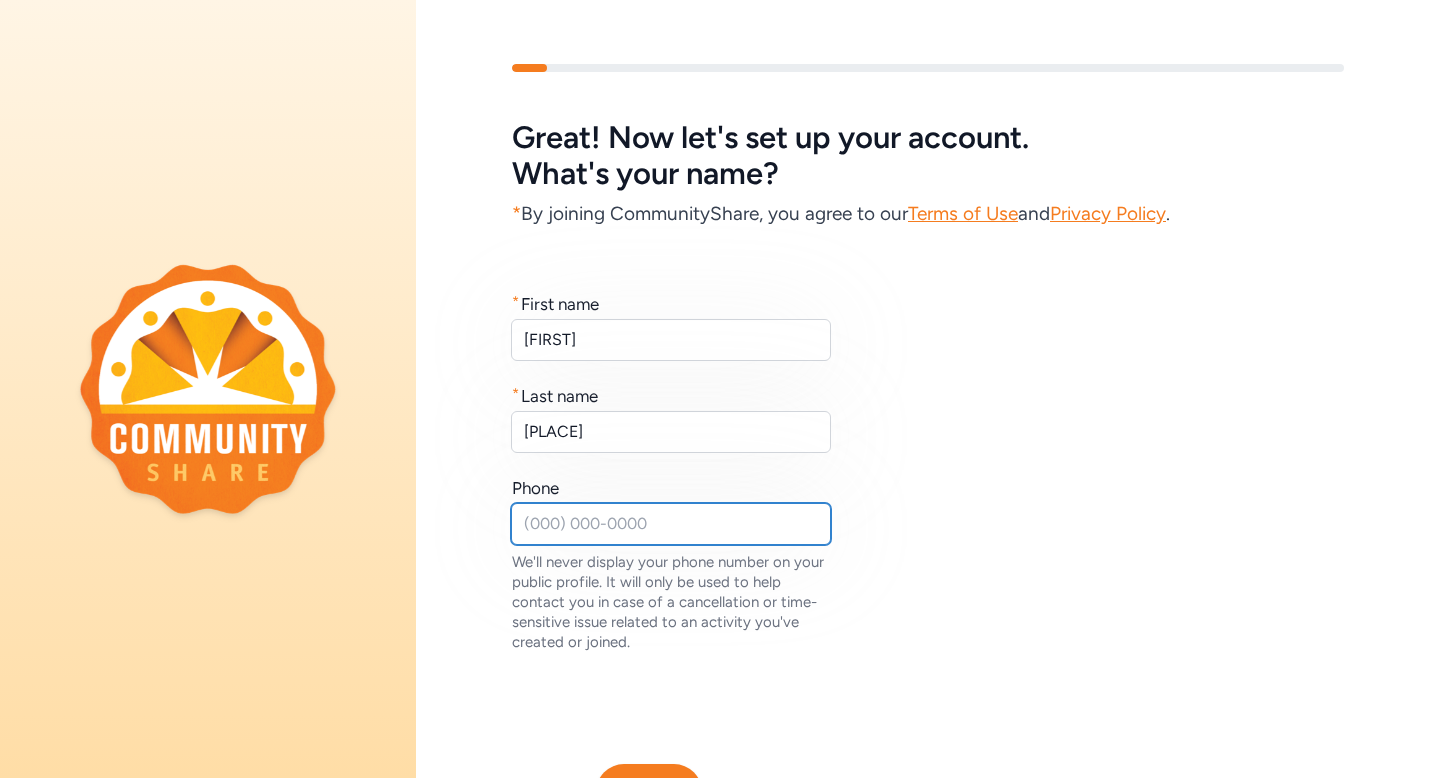 click at bounding box center [671, 524] 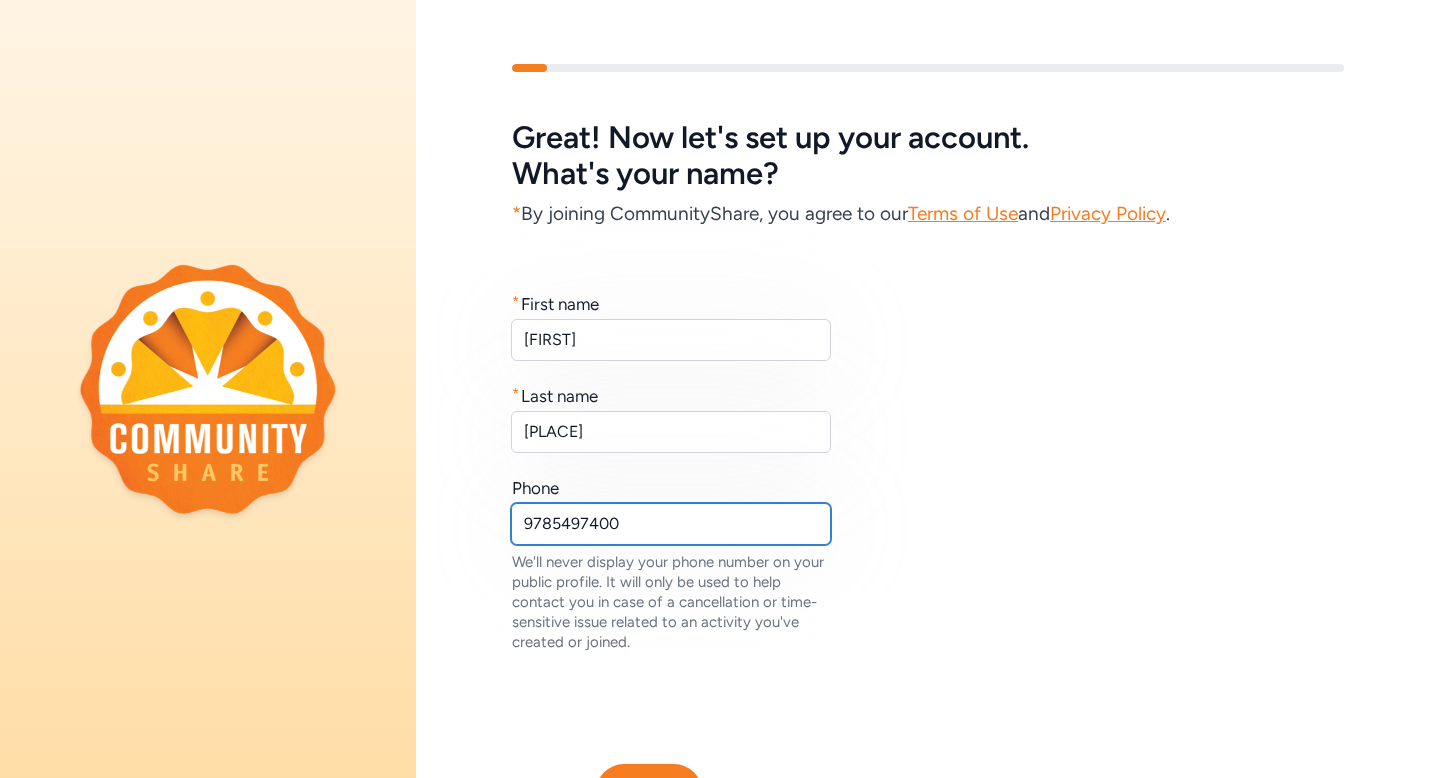 scroll, scrollTop: 106, scrollLeft: 0, axis: vertical 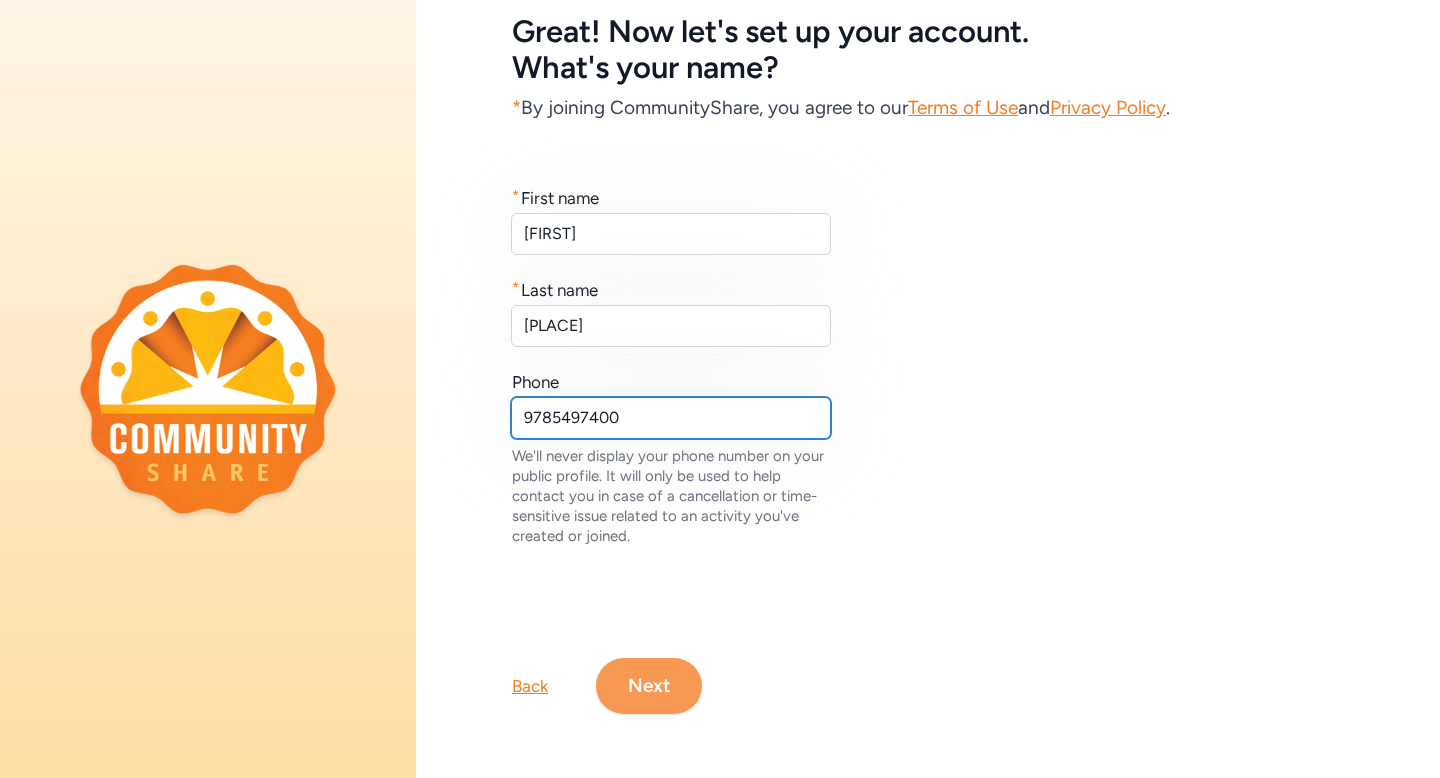 type on "9785497400" 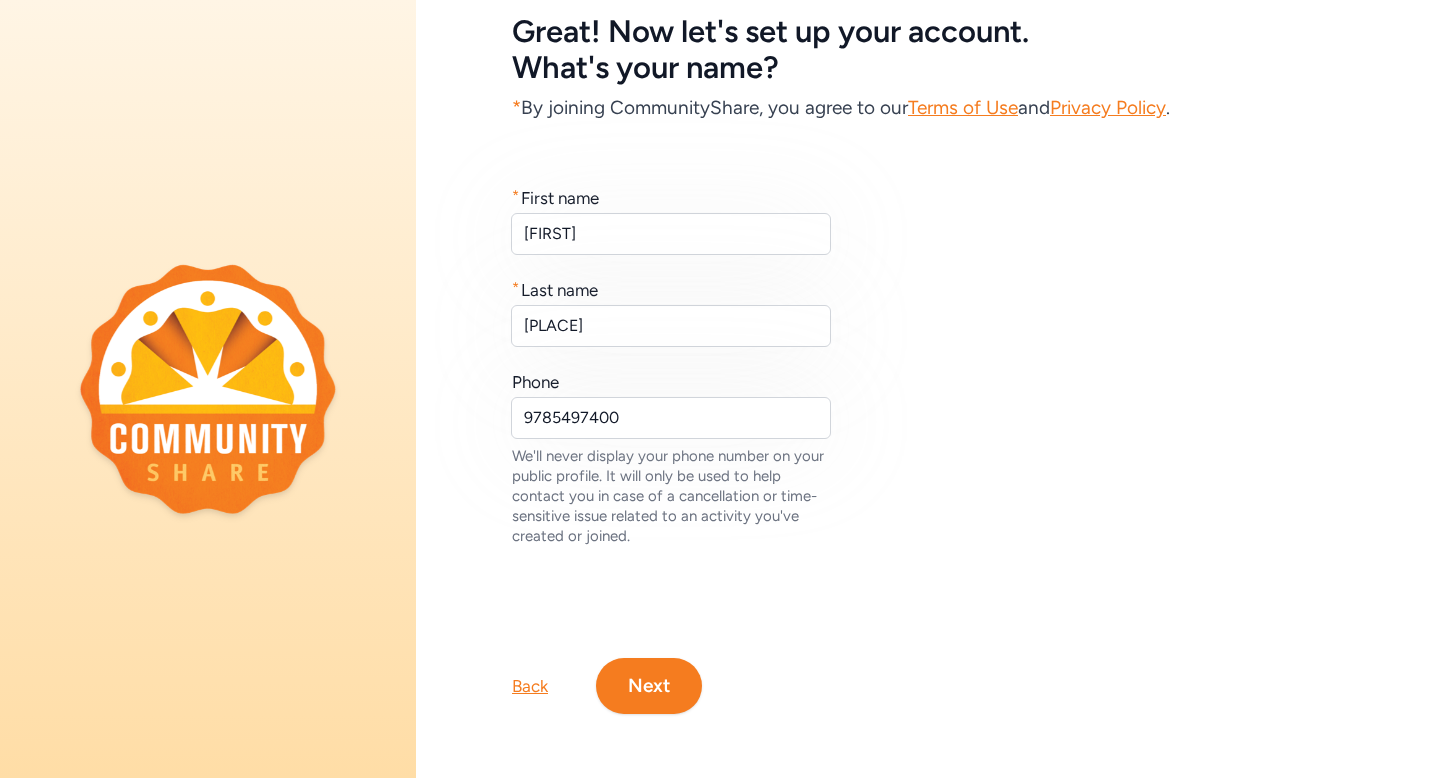 click on "Next" at bounding box center (649, 686) 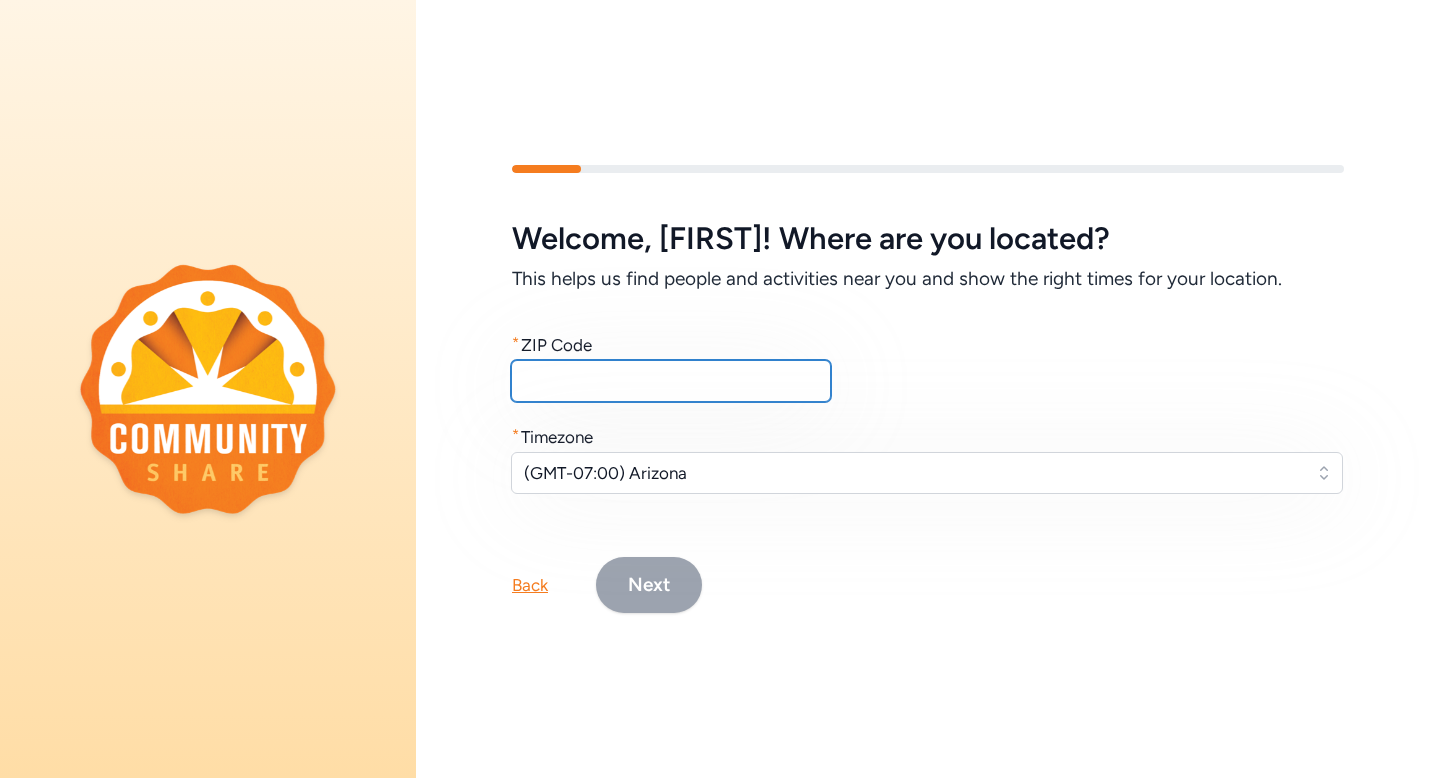 click at bounding box center [671, 381] 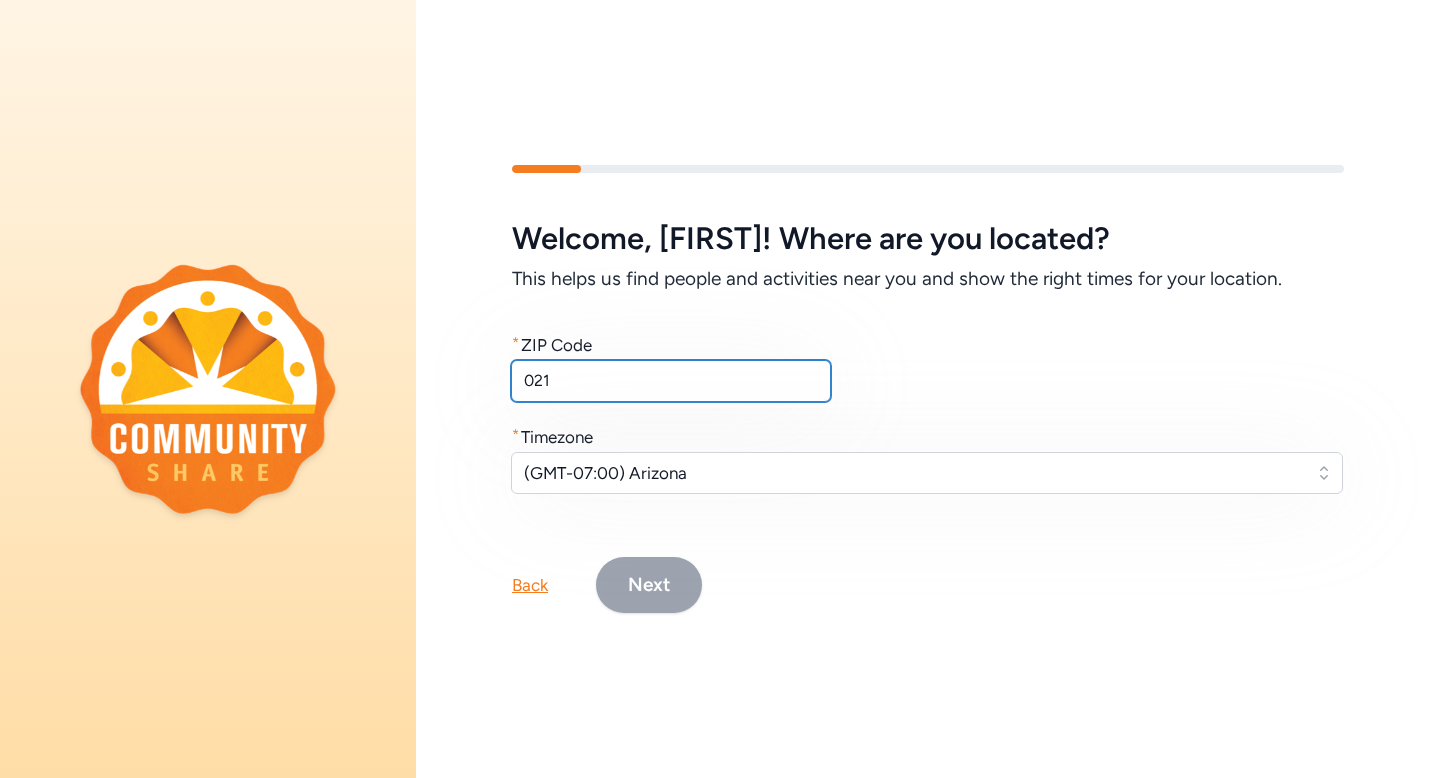 click on "021" at bounding box center (671, 381) 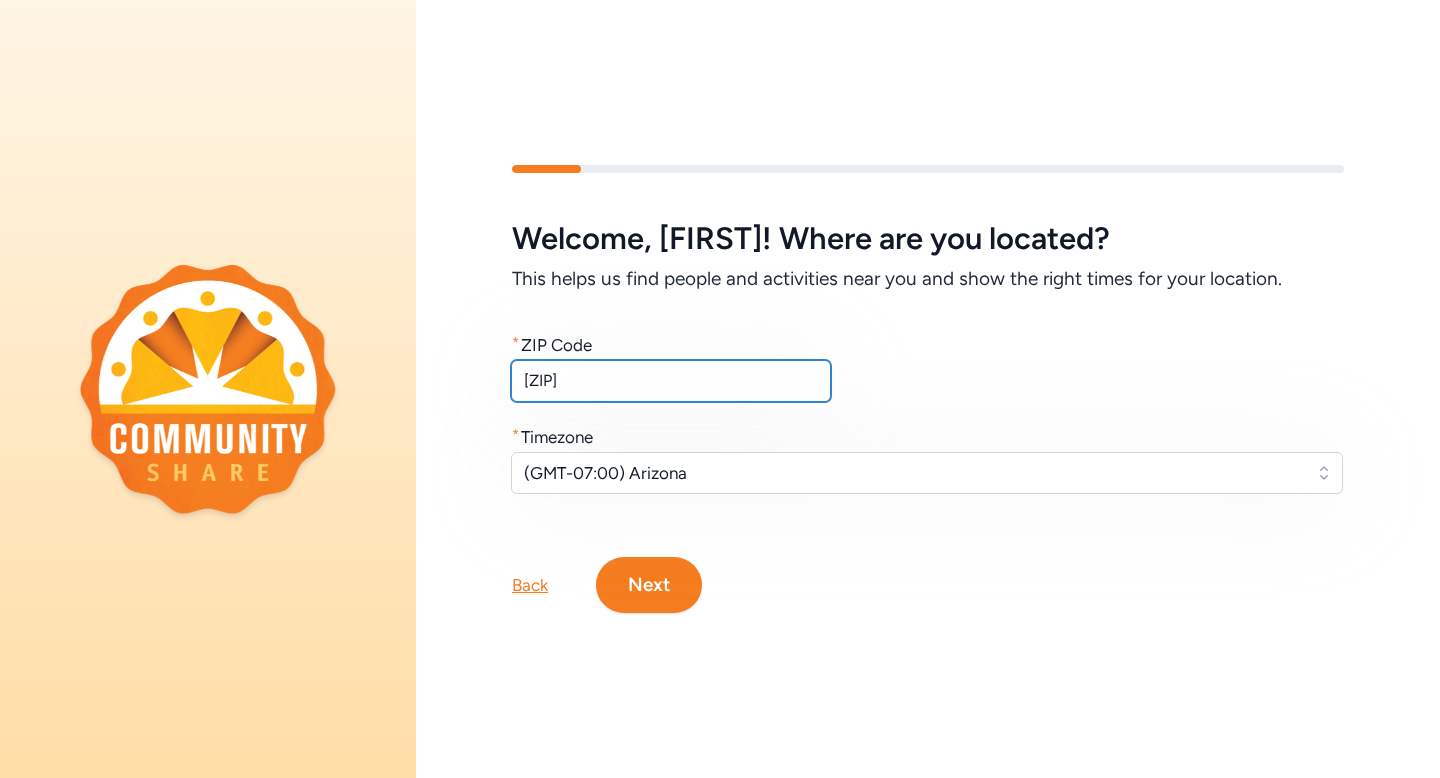 type on "[ZIP]" 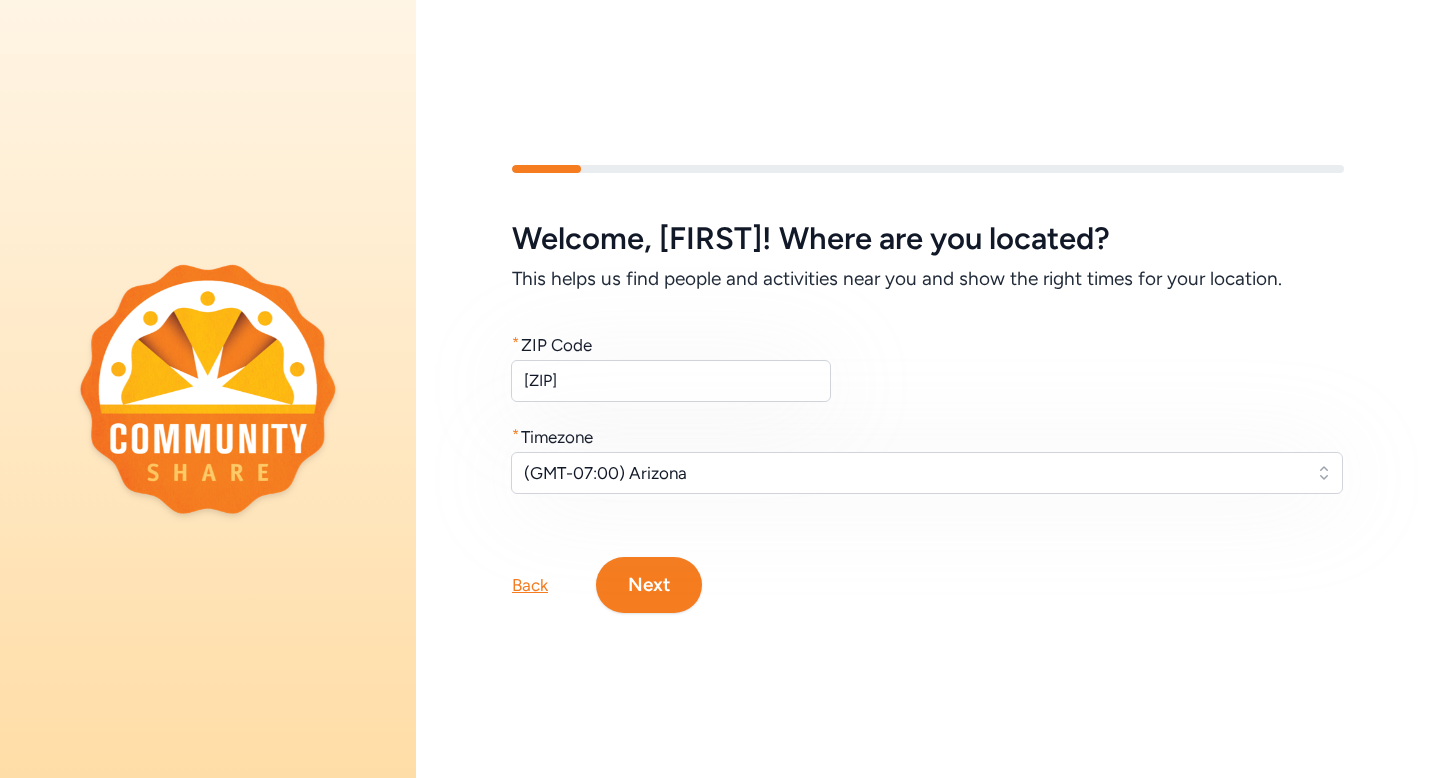 click on "Back Next" at bounding box center (928, 553) 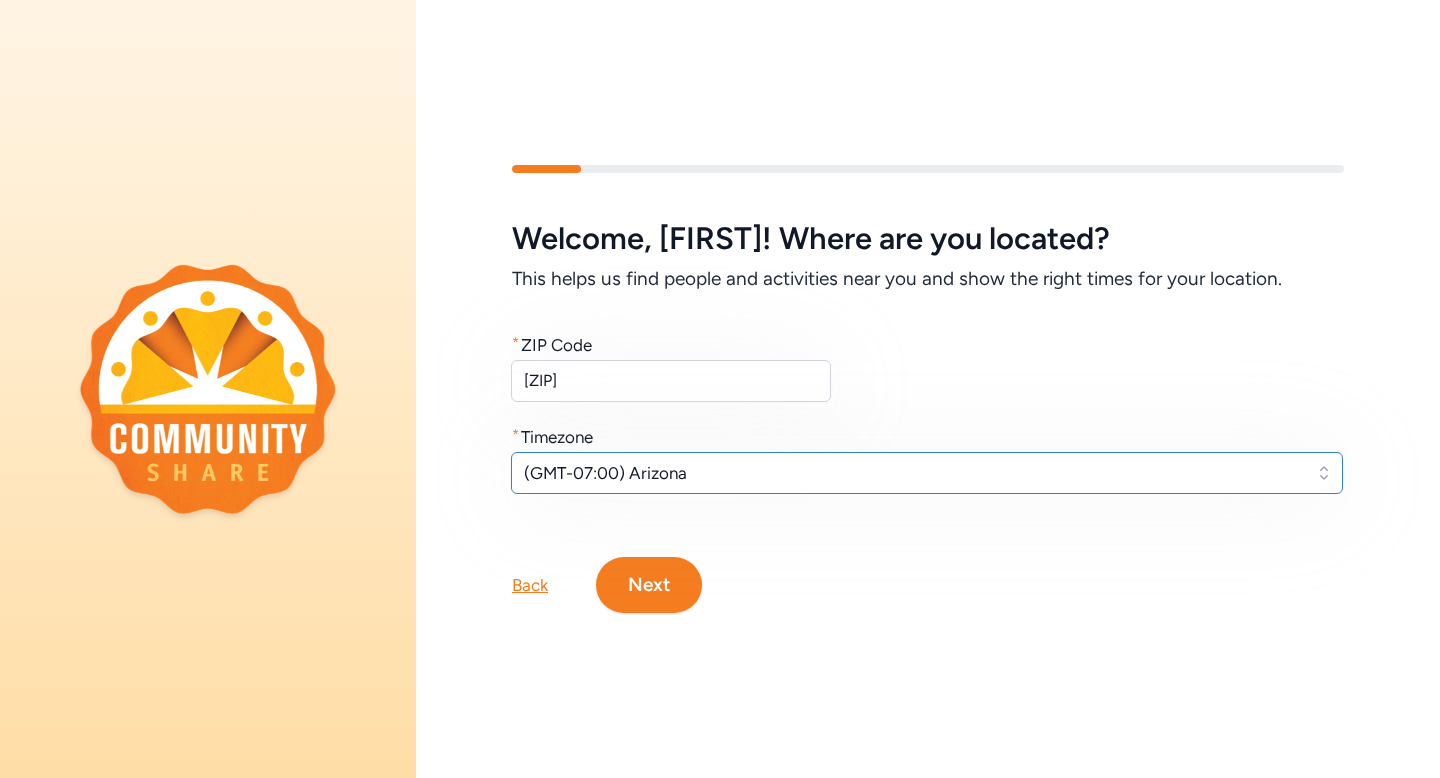 click on "(GMT-07:00) Arizona" at bounding box center [913, 473] 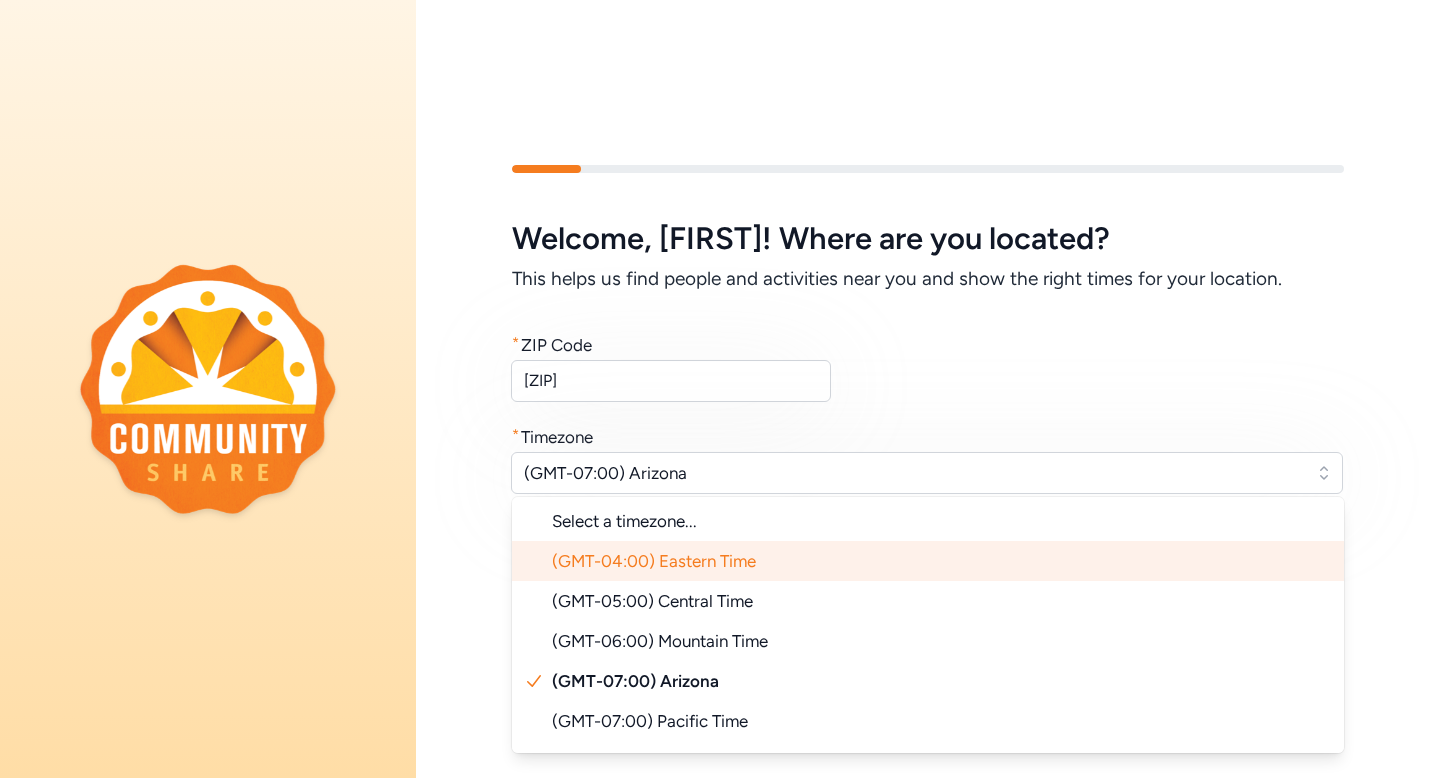 click on "(GMT-04:00) Eastern Time" at bounding box center [928, 561] 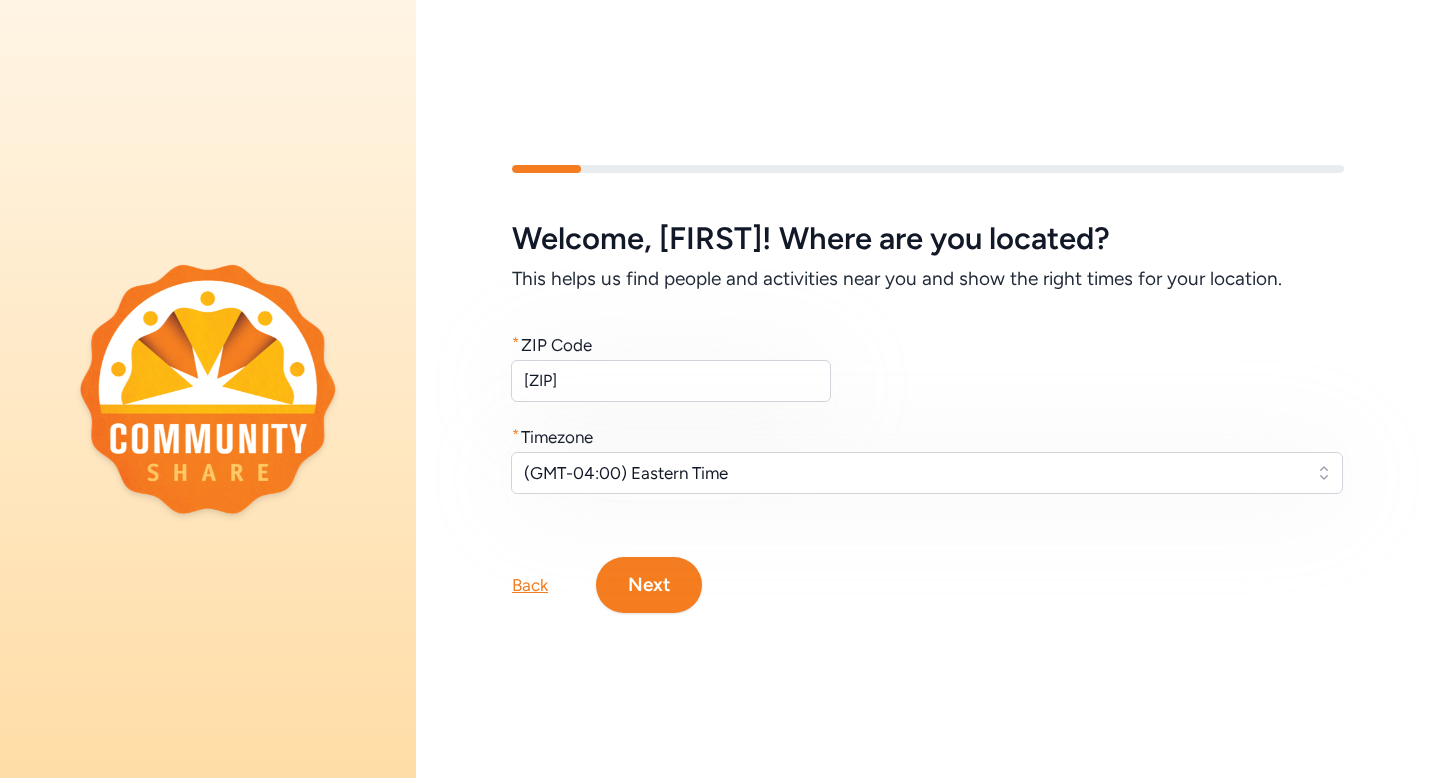 click on "Next" at bounding box center [649, 585] 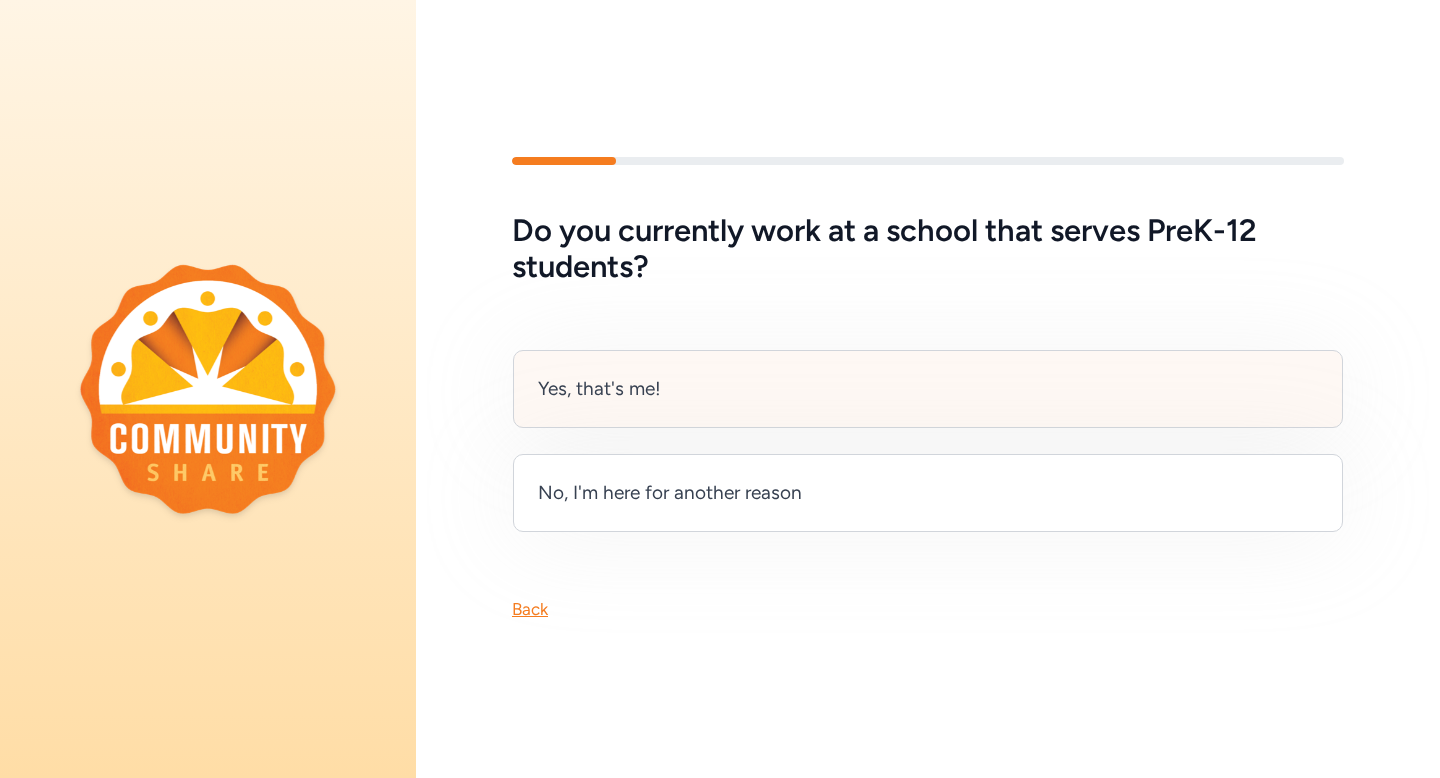 click on "Yes, that's me!" at bounding box center (928, 389) 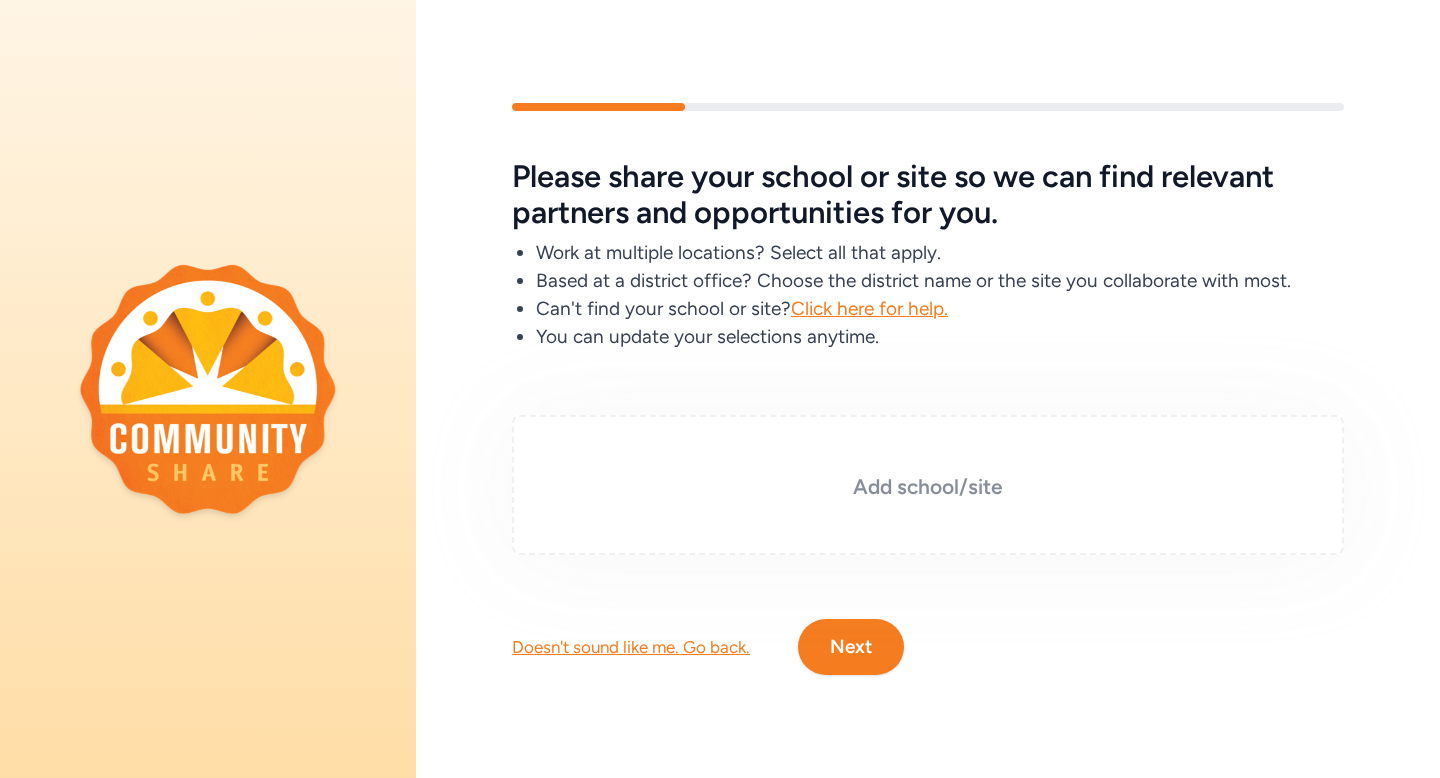 click on "Add school/site" at bounding box center (928, 485) 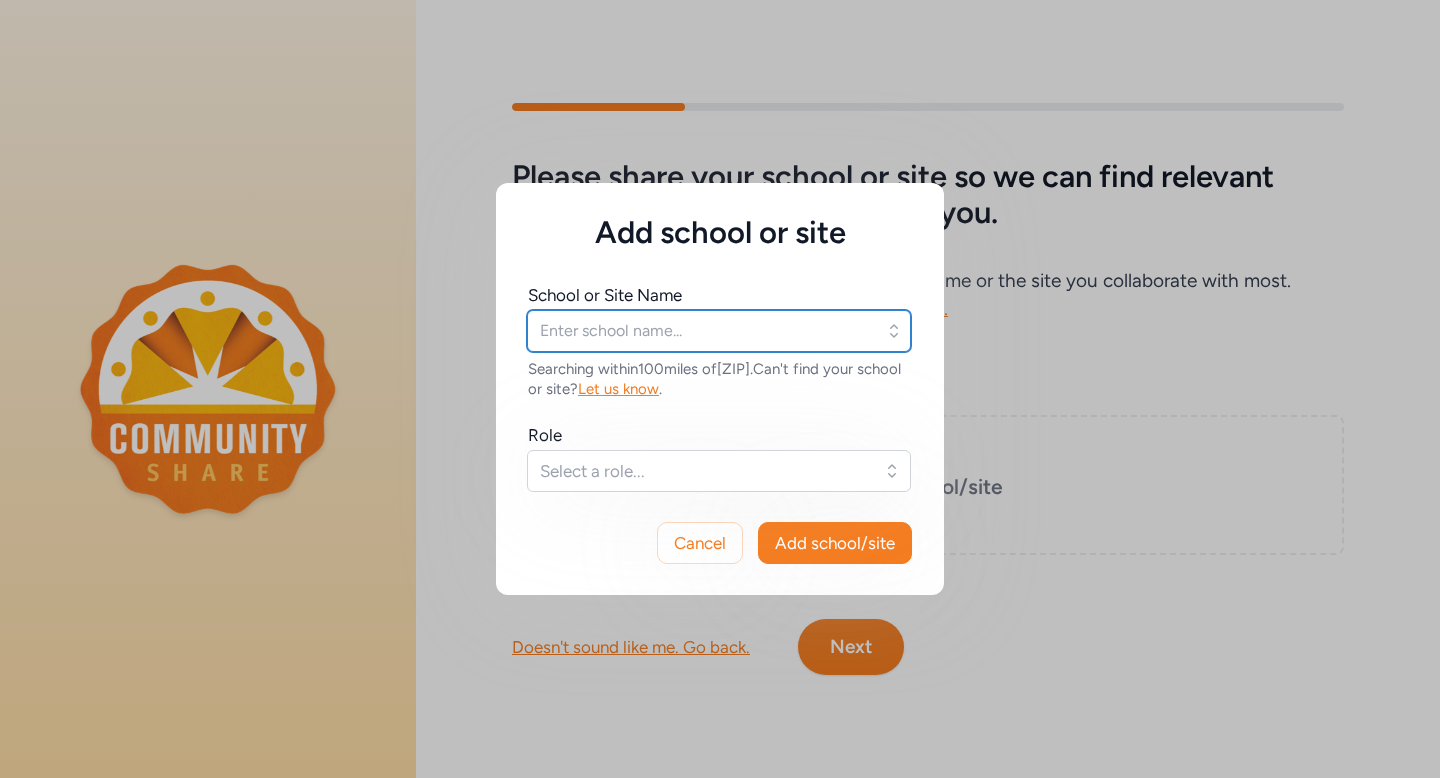 click at bounding box center (719, 331) 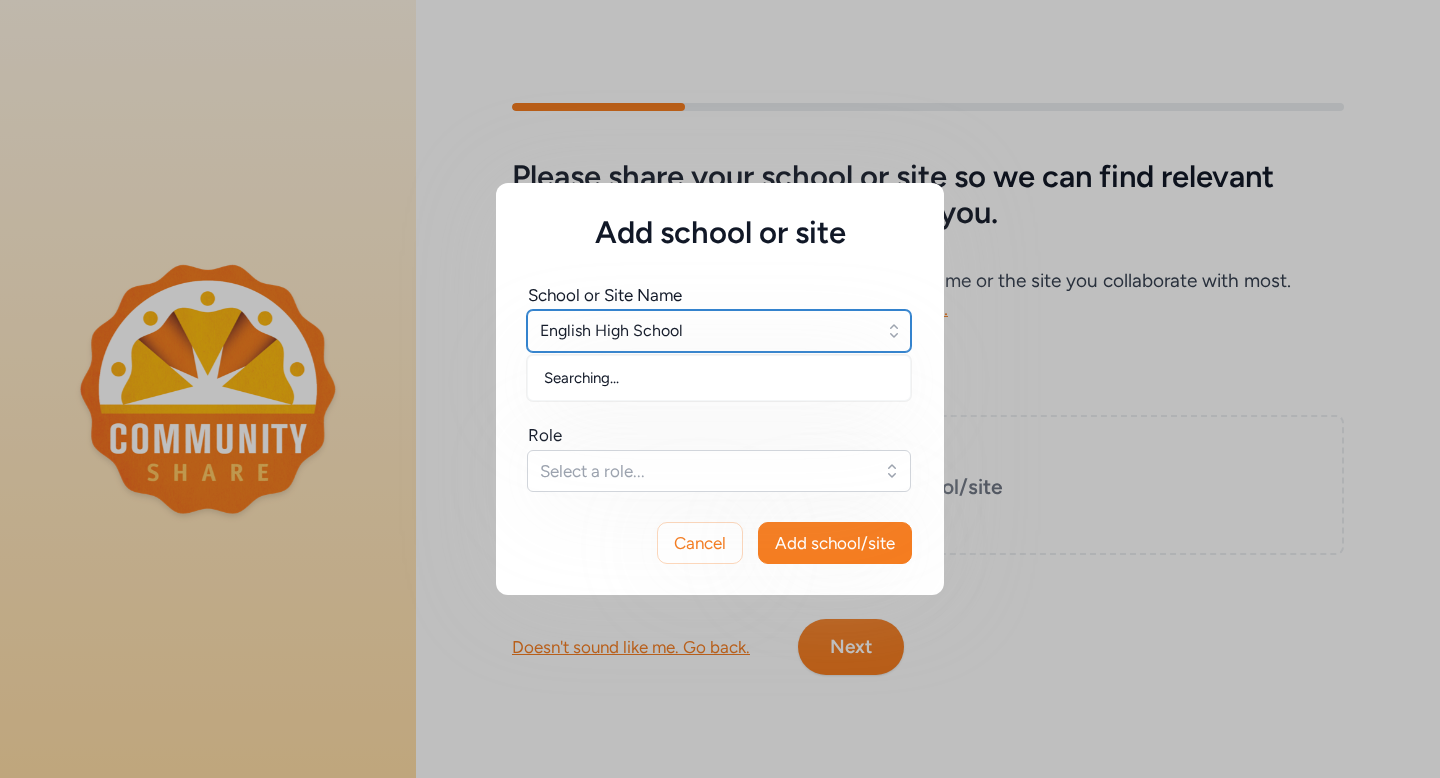 type on "English High School" 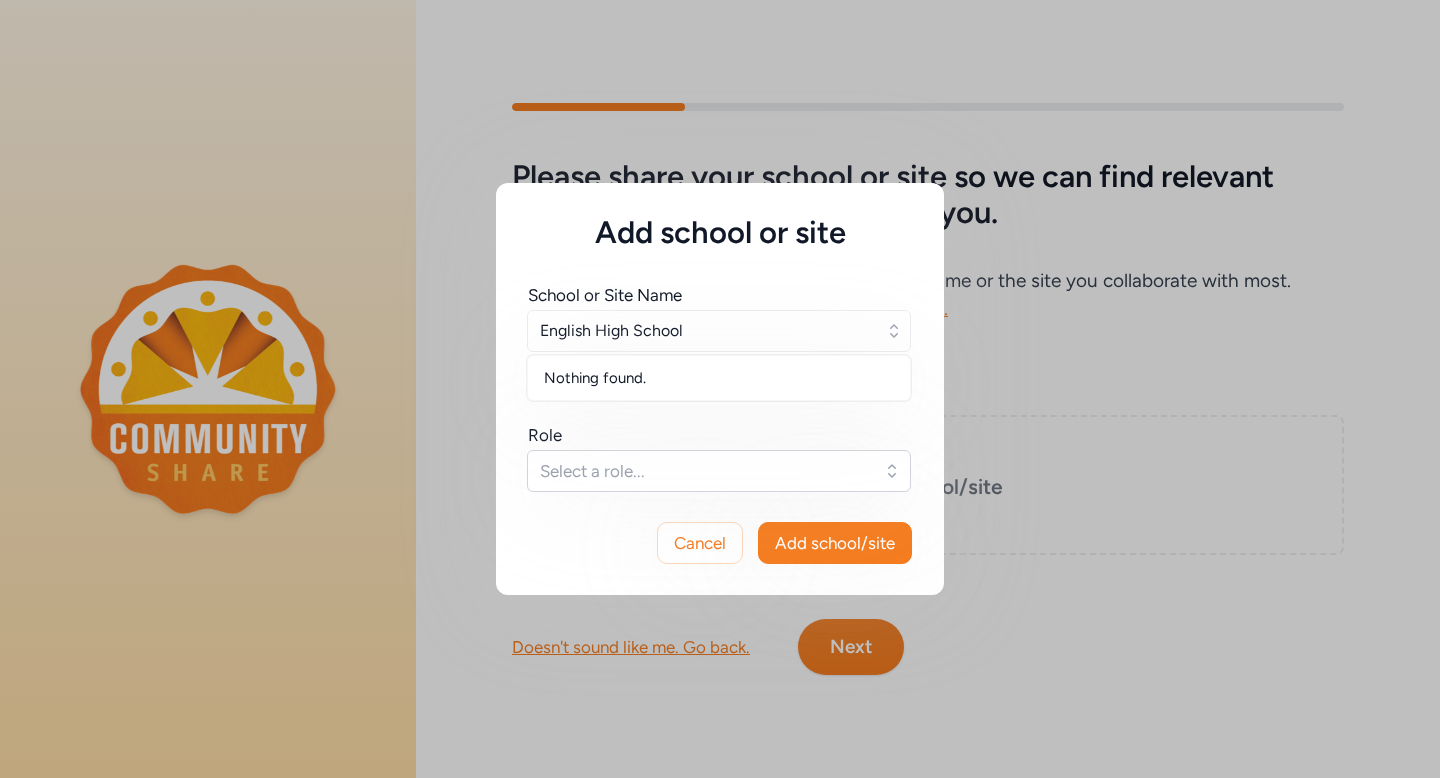 click on "Role" at bounding box center (720, 435) 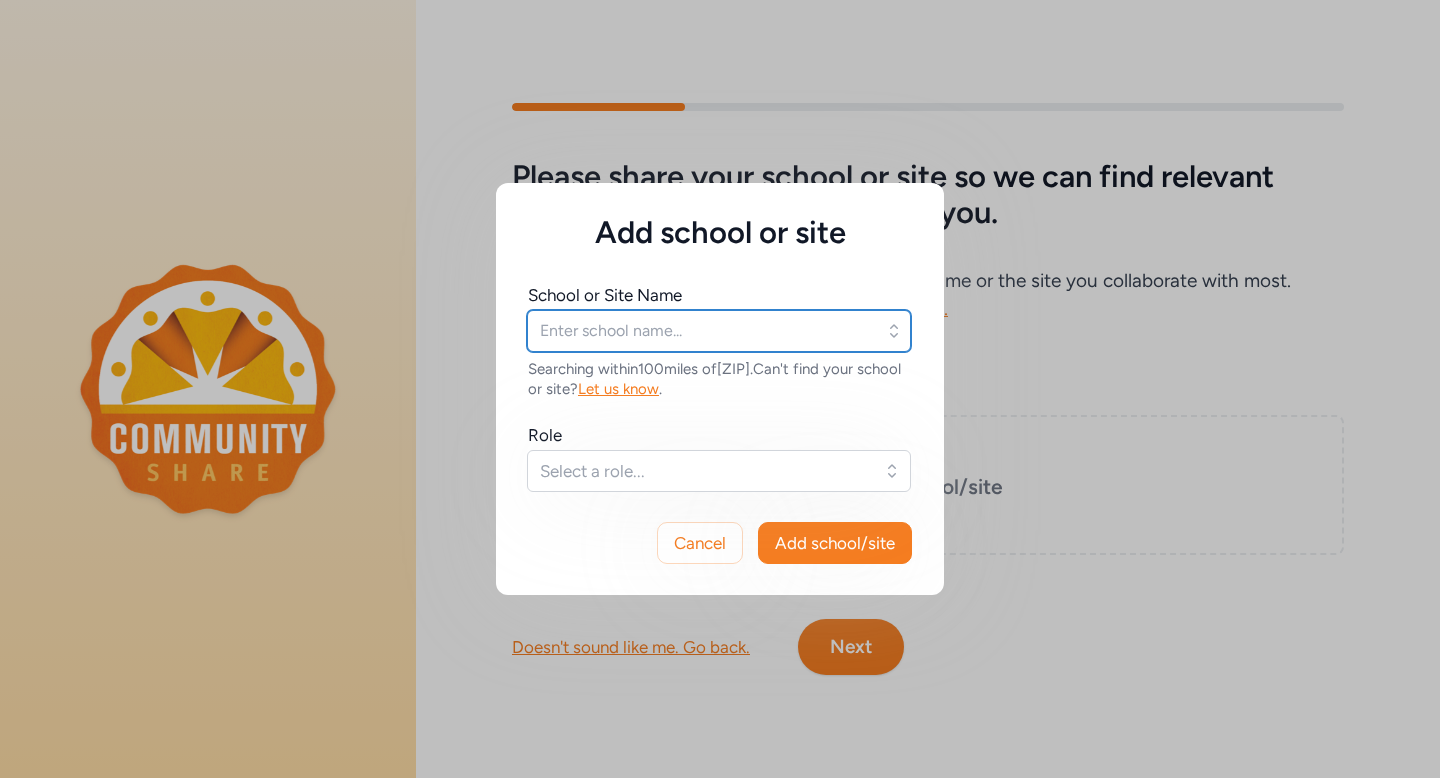 click at bounding box center (719, 331) 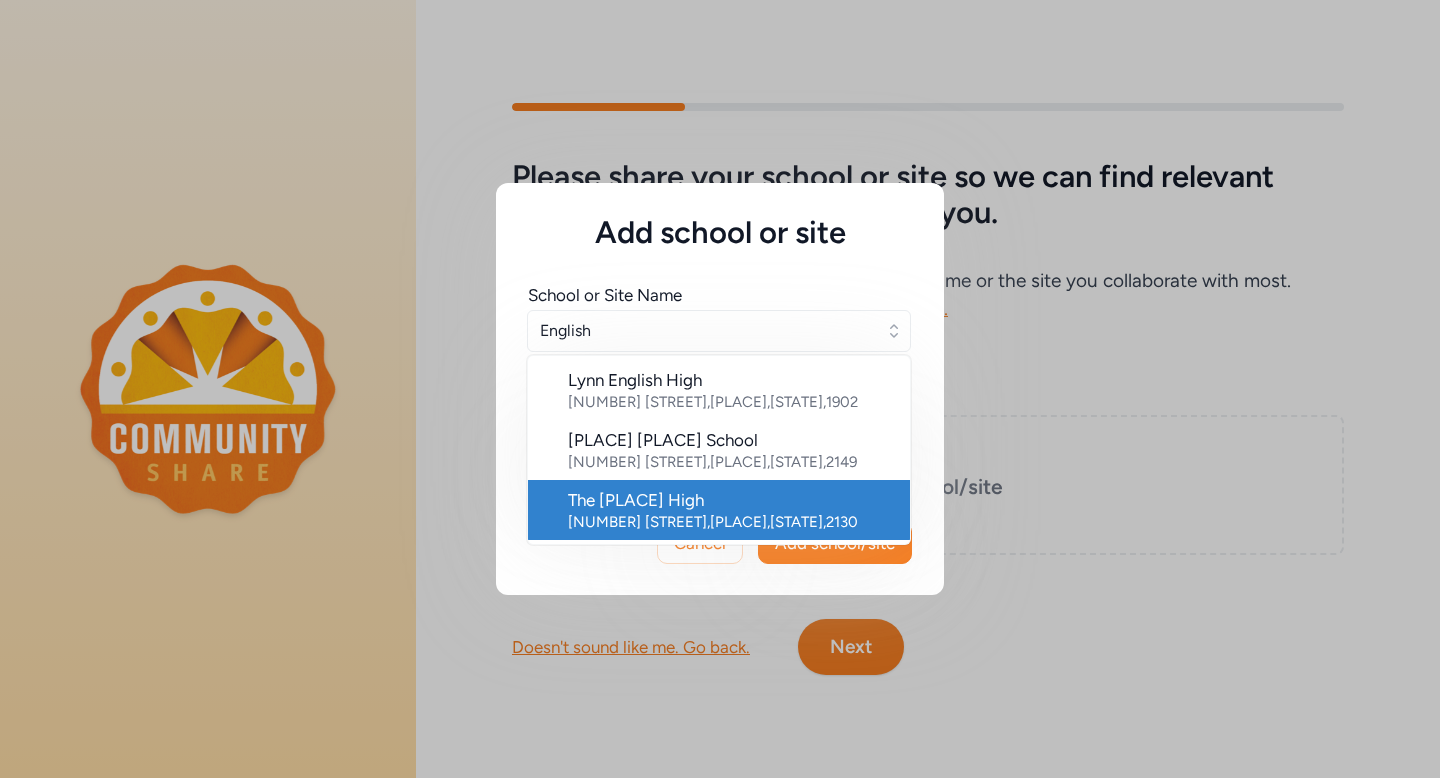 click on "The [PLACE] High [NUMBER] [STREET] , [PLACE] , [STATE] , [ZIP]" at bounding box center (719, 510) 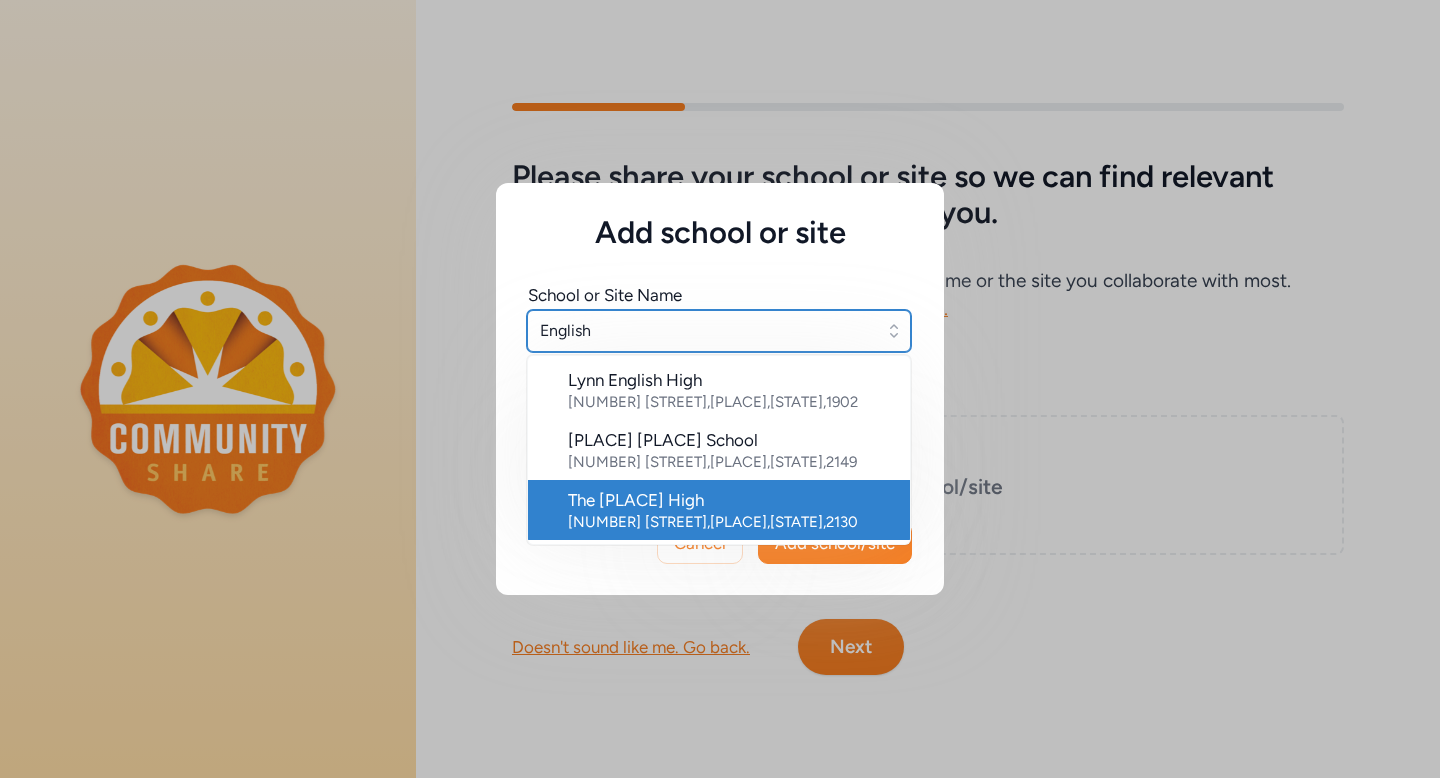 type on "The [PLACE] High" 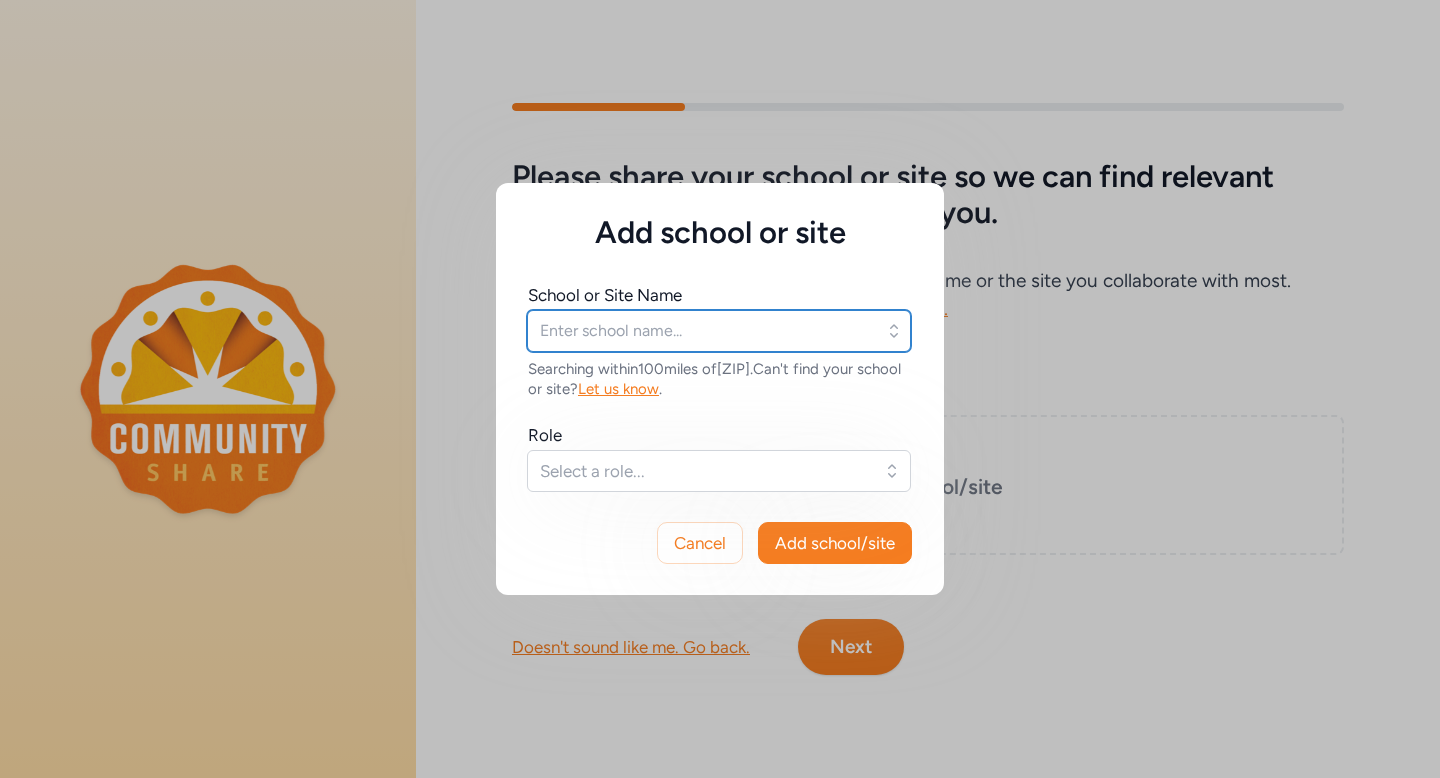 type on "The [PLACE] High" 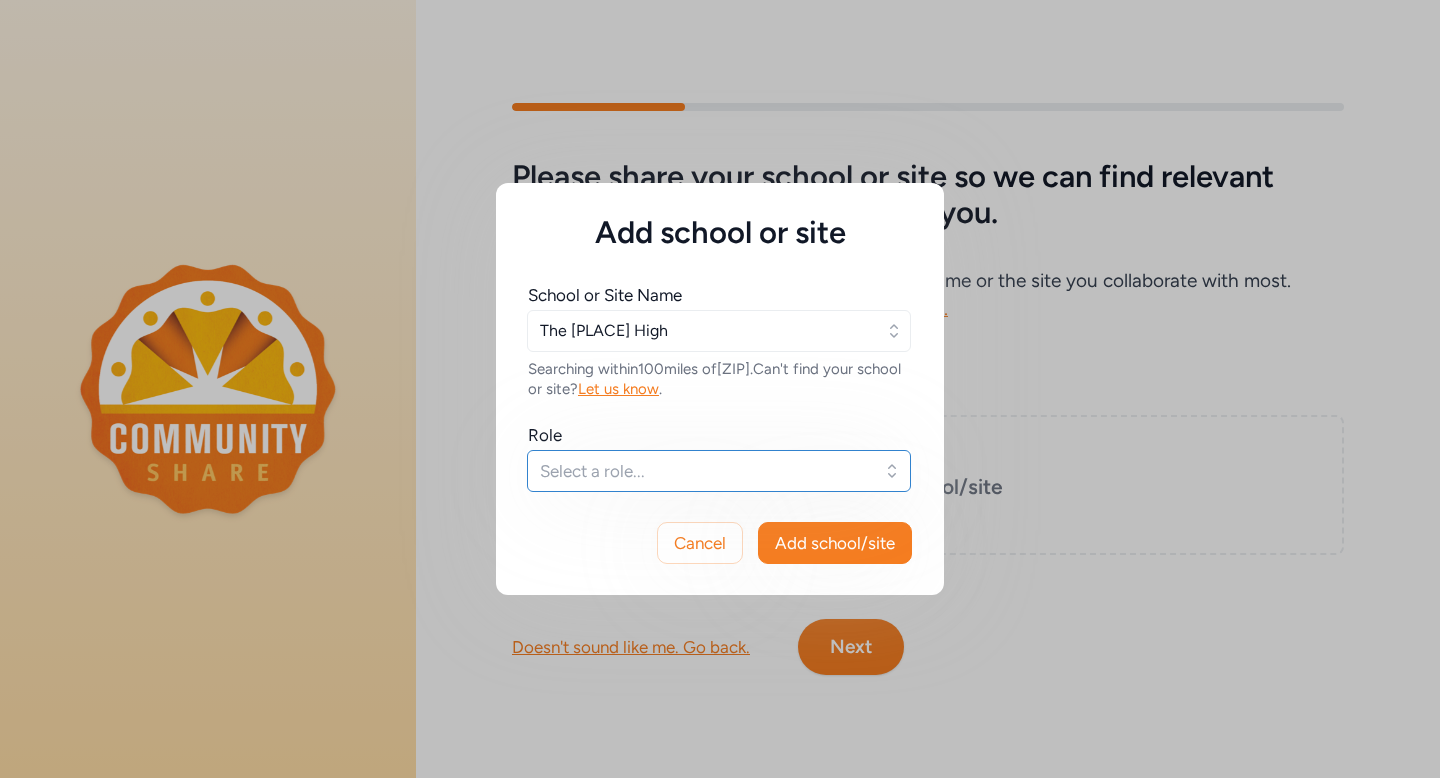 click on "Select a role..." at bounding box center (705, 471) 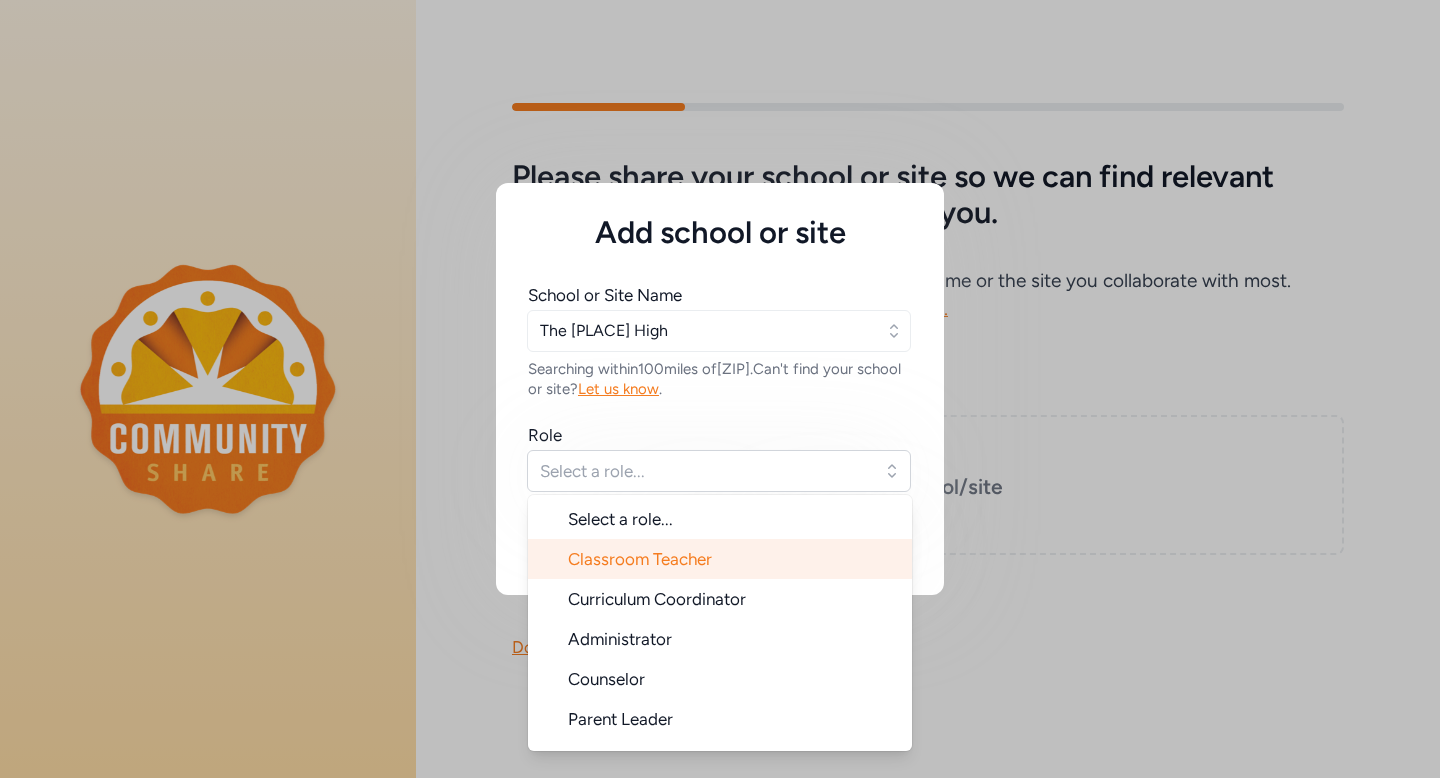 click on "Classroom Teacher" at bounding box center (640, 559) 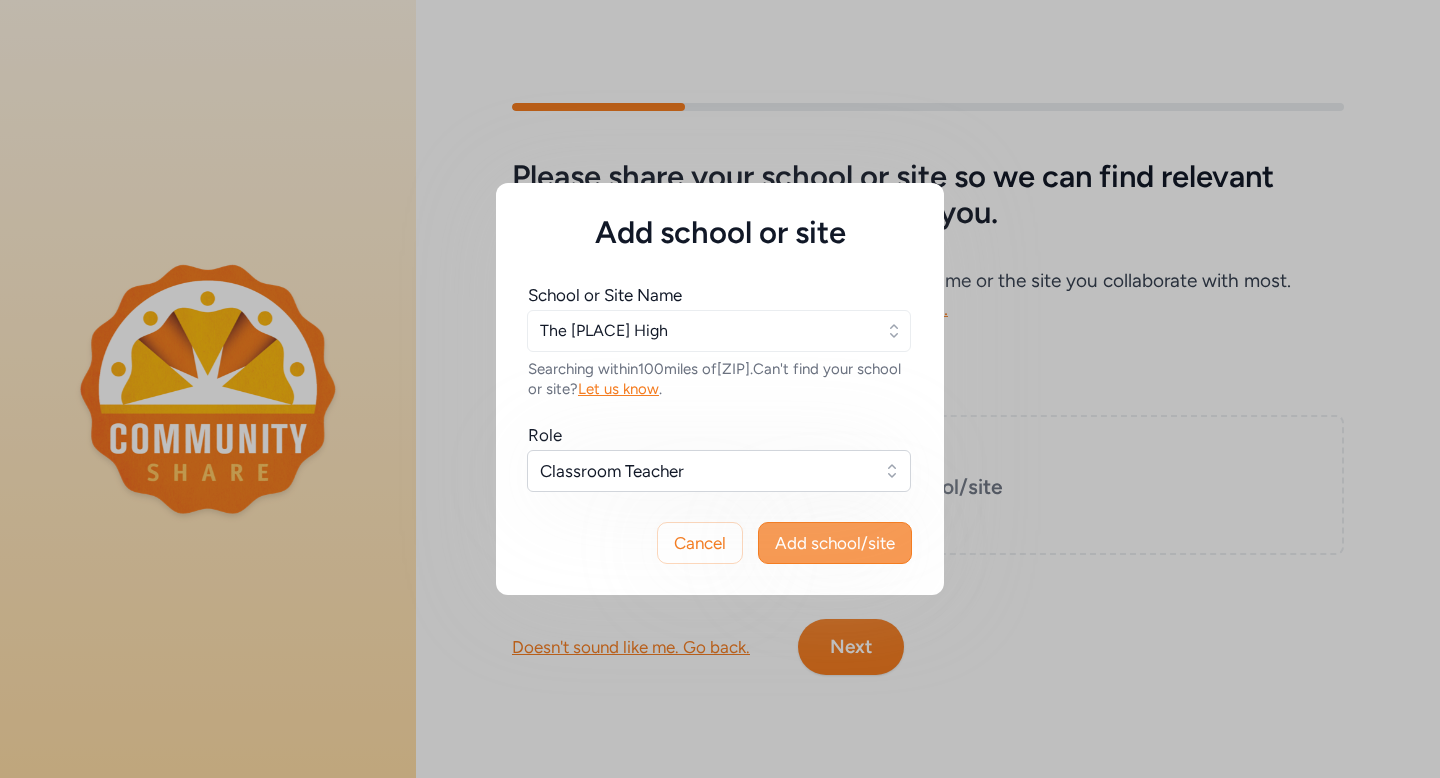 click on "Add school/site" at bounding box center [835, 543] 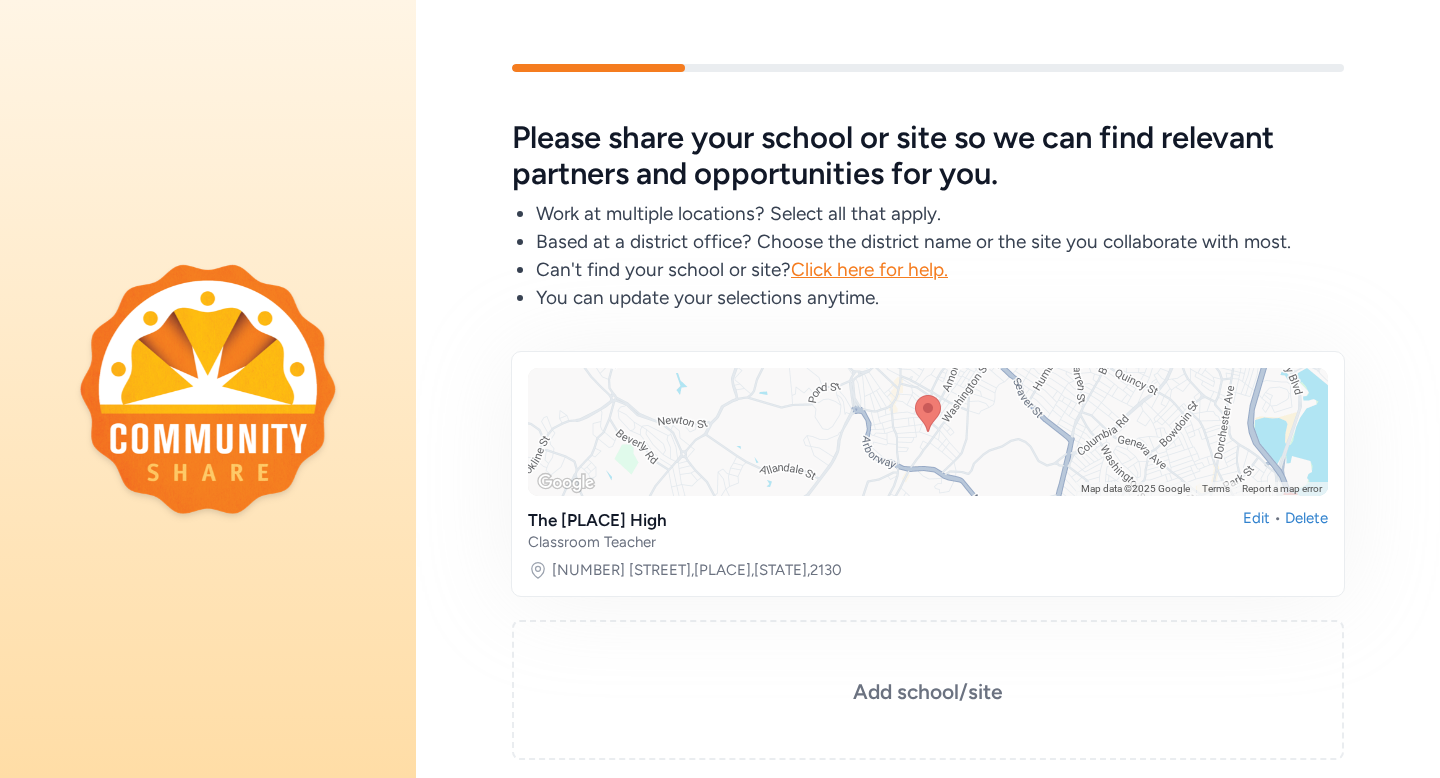 scroll, scrollTop: 166, scrollLeft: 0, axis: vertical 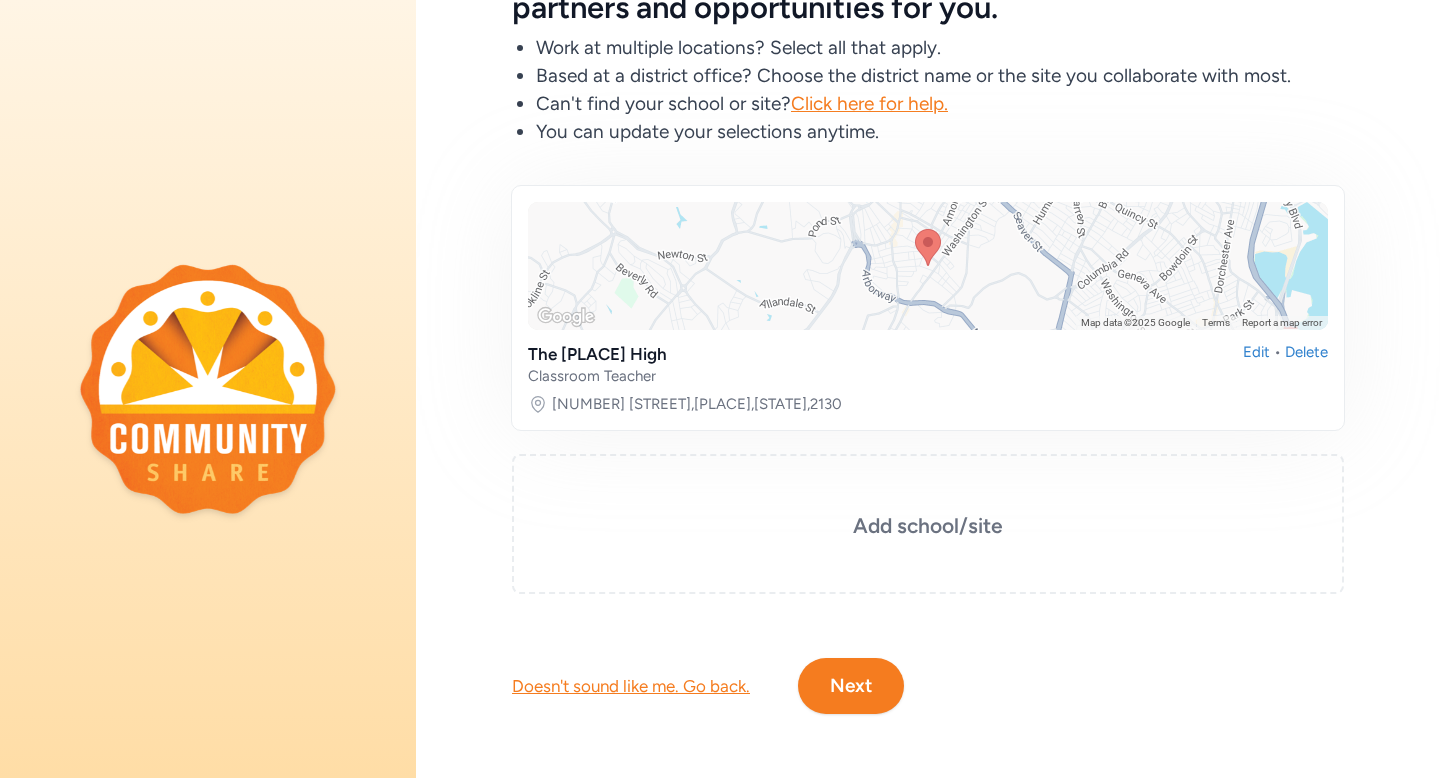 click on "Next" at bounding box center (851, 686) 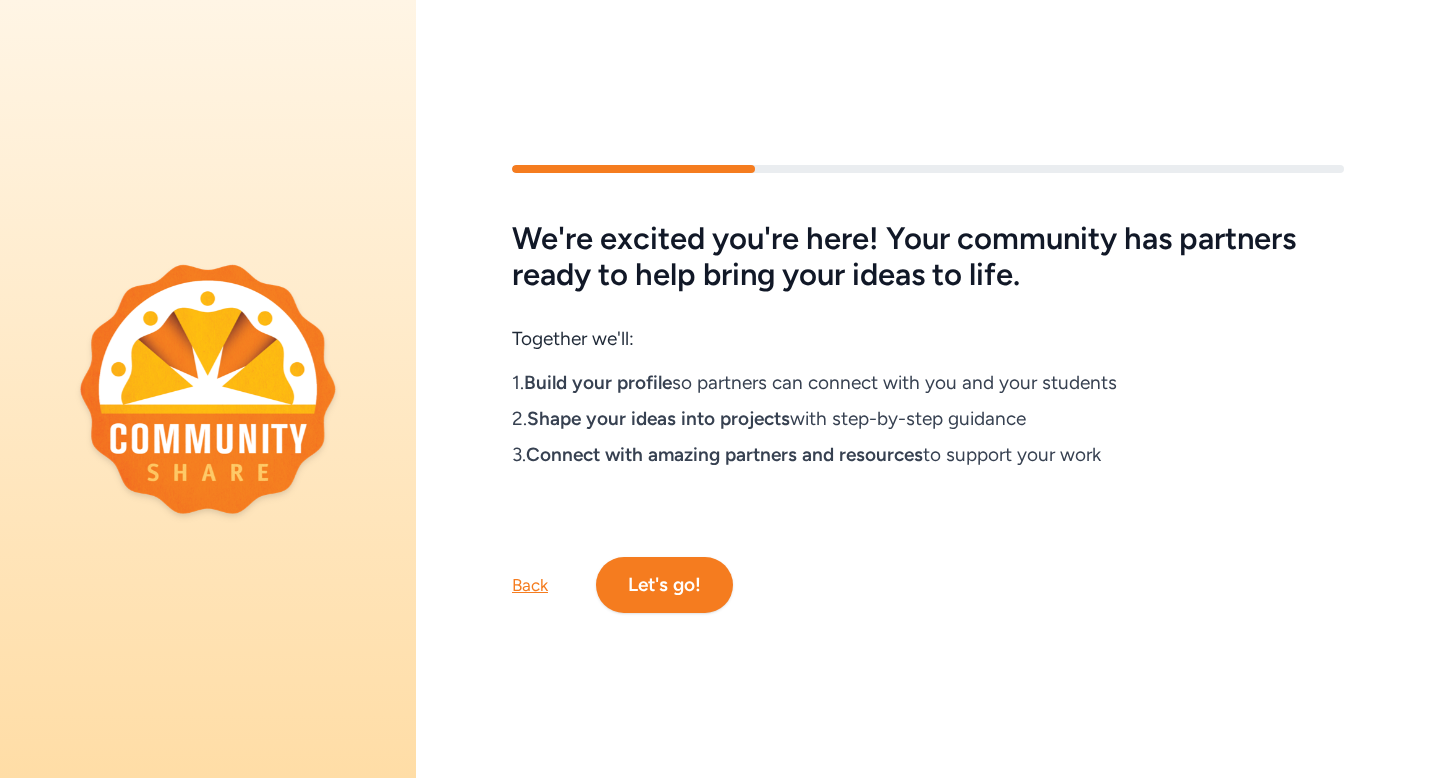 click on "Let's go!" at bounding box center (664, 585) 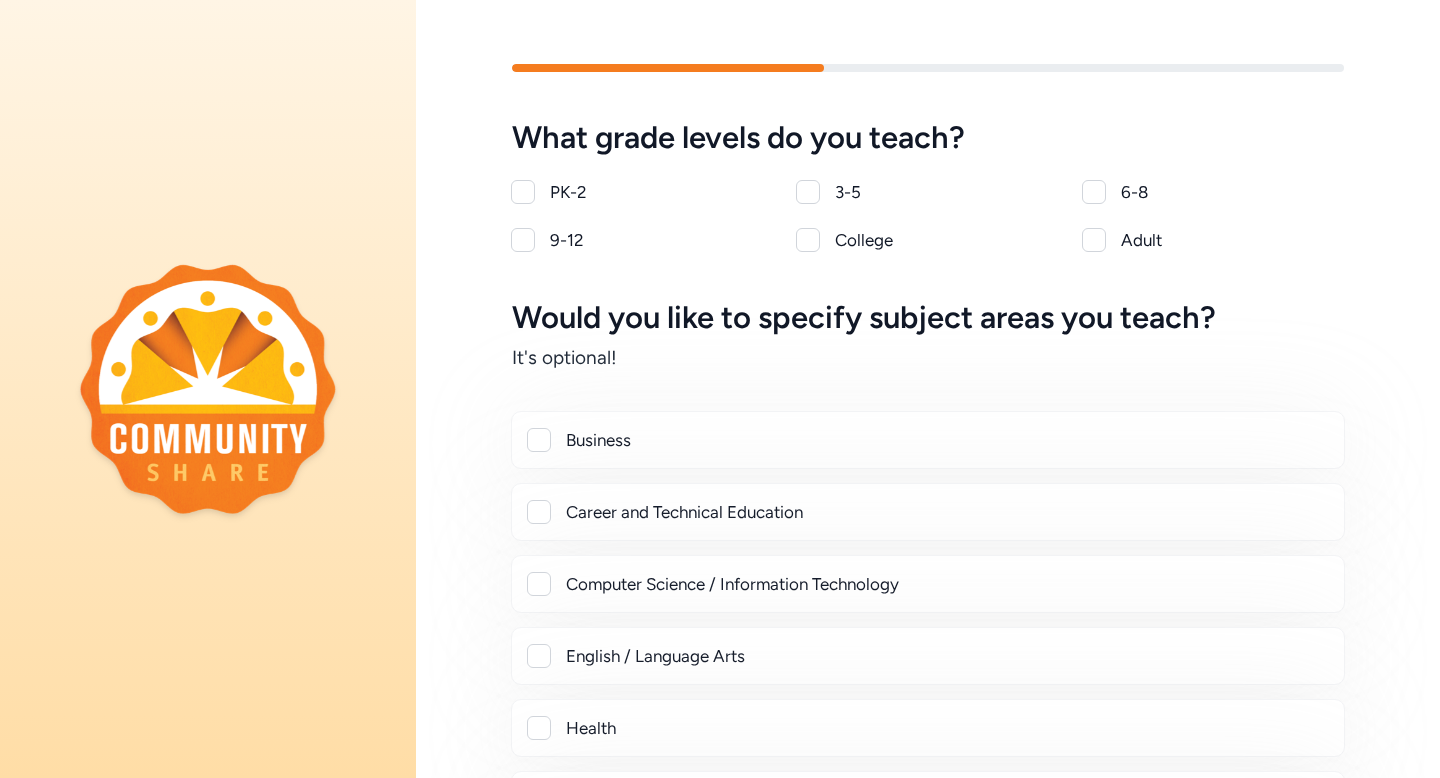 click at bounding box center (1094, 192) 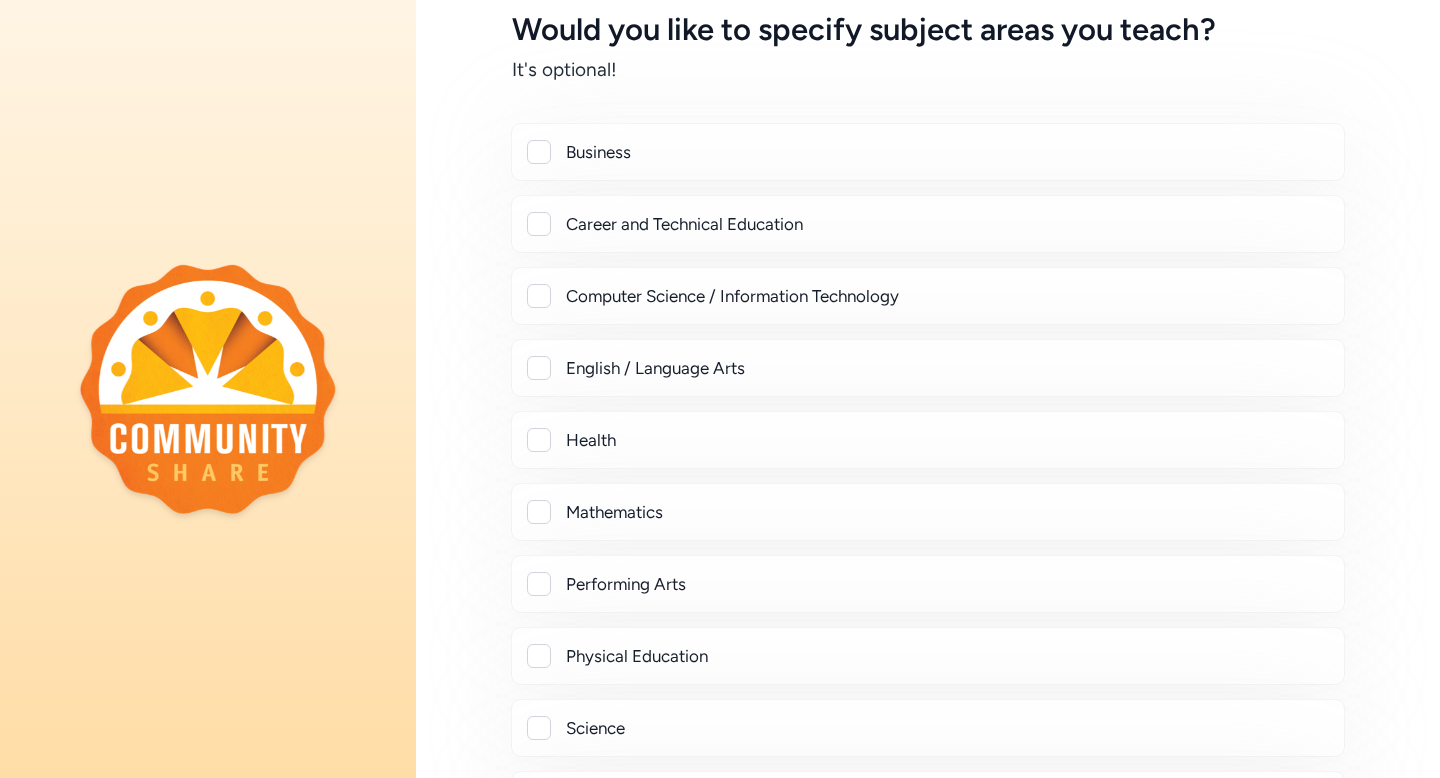 scroll, scrollTop: 289, scrollLeft: 0, axis: vertical 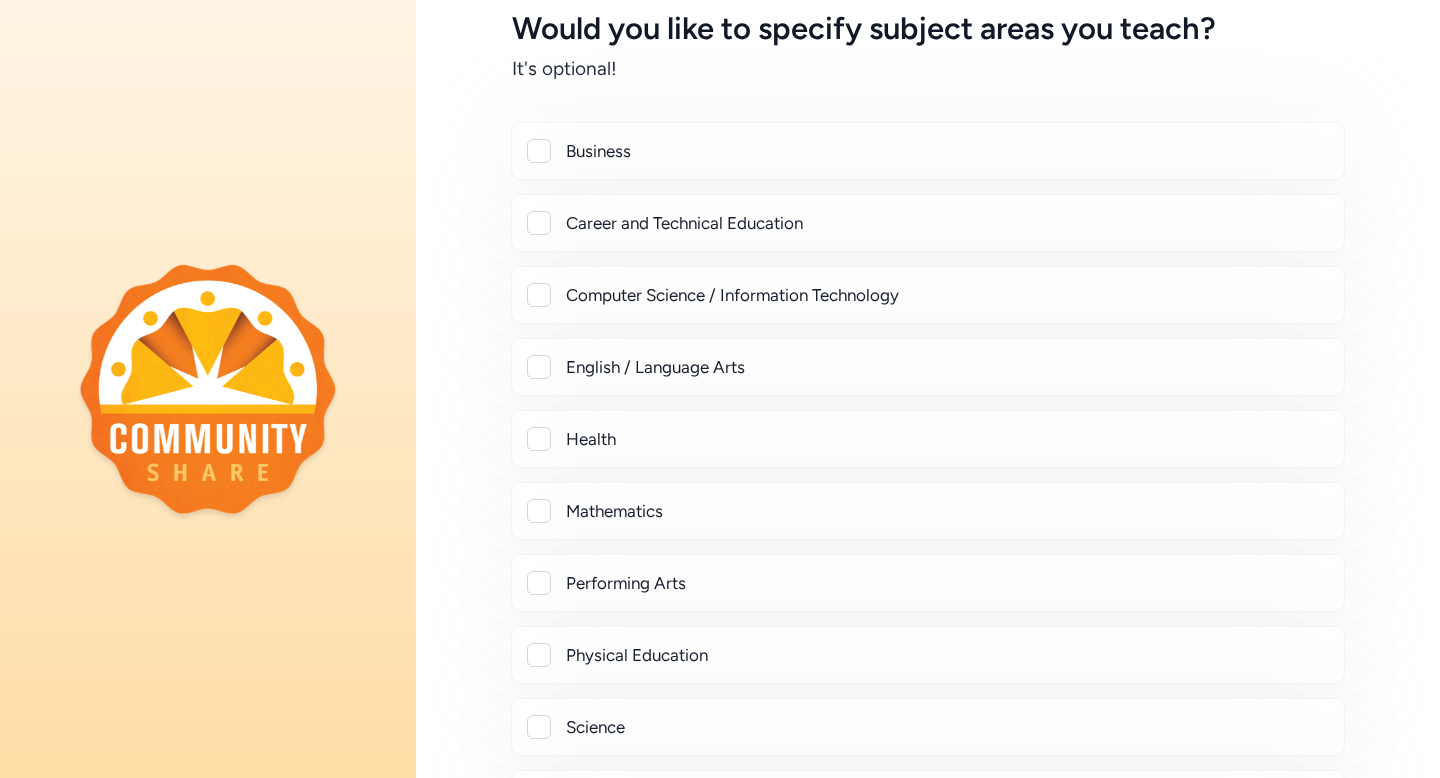 click on "English / Language Arts" at bounding box center [928, 367] 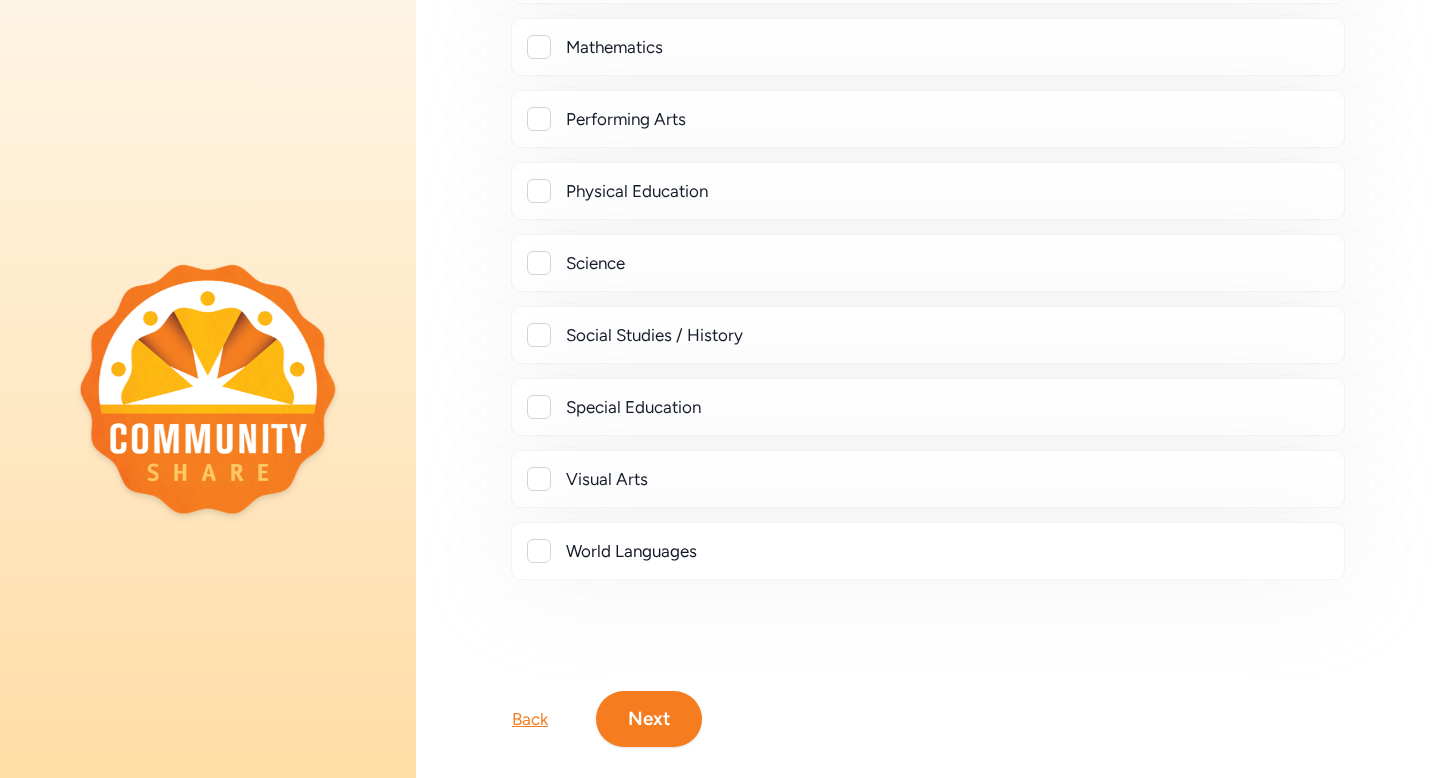 scroll, scrollTop: 836, scrollLeft: 0, axis: vertical 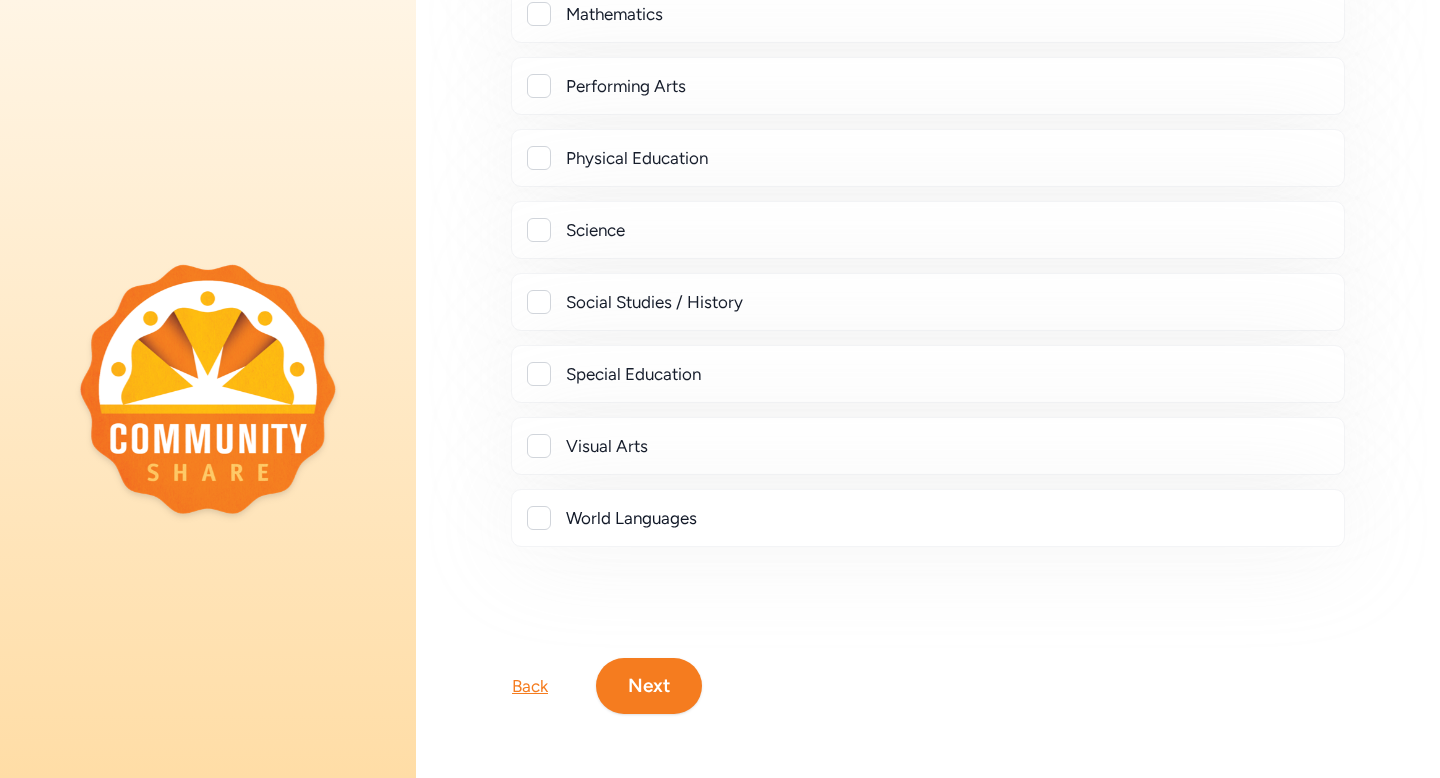 click on "Next" at bounding box center (649, 686) 